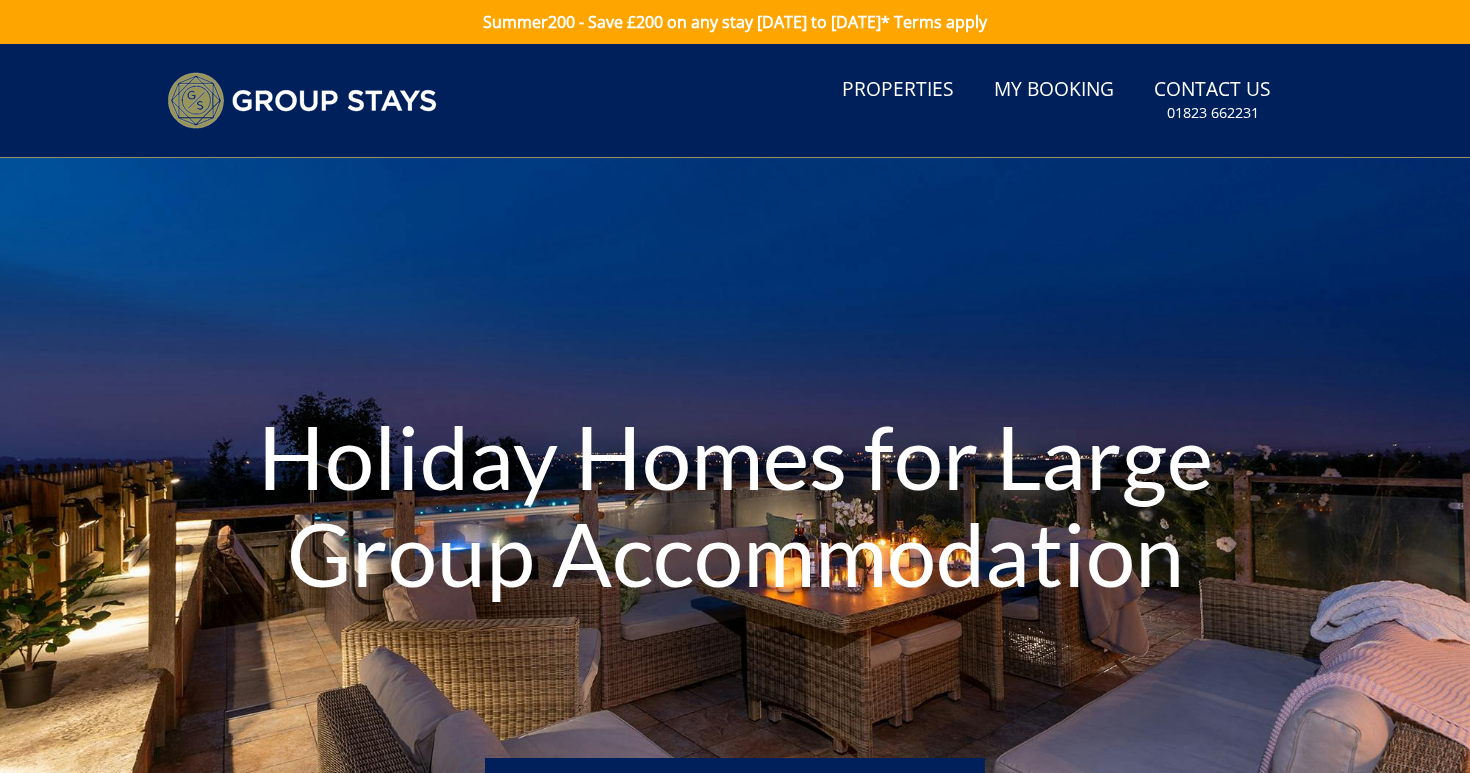 scroll, scrollTop: 0, scrollLeft: 0, axis: both 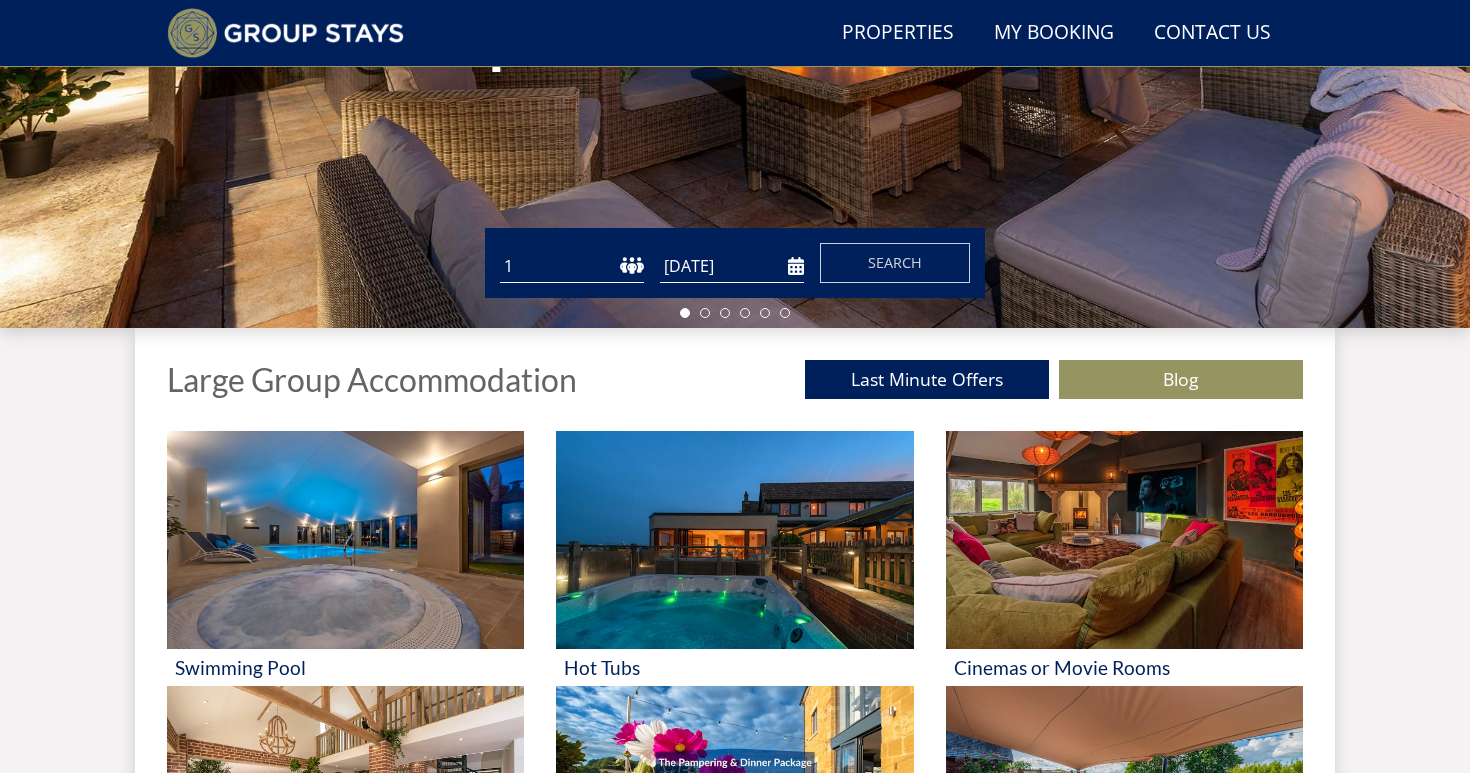 click on "1
2
3
4
5
6
7
8
9
10
11
12
13
14
15
16
17
18
19
20
21
22
23
24
25
26
27
28
29
30
31
32
33
34
35
36
37
38
39
40
41
42
43
44
45
46
47
48
49
50" at bounding box center [572, 266] 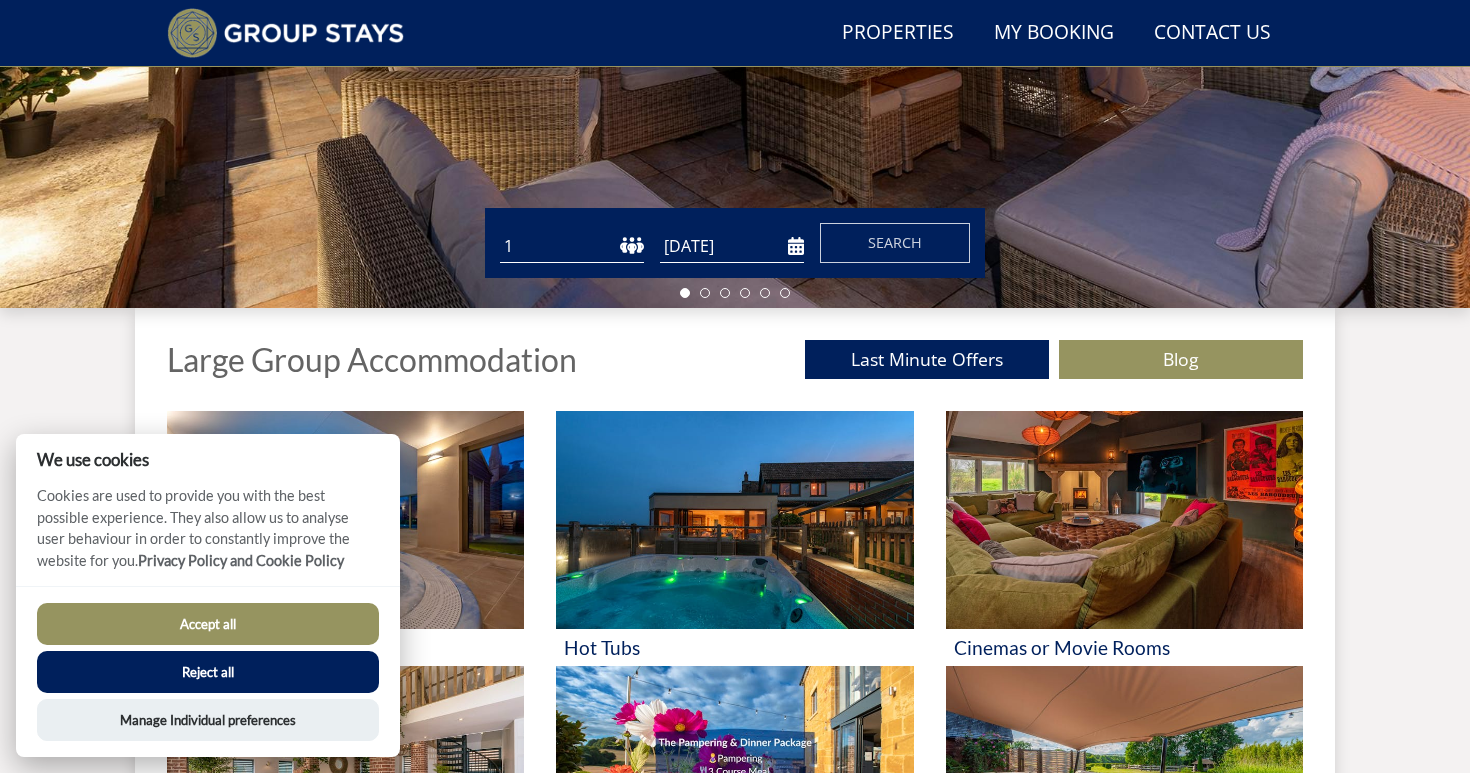 scroll, scrollTop: 471, scrollLeft: 0, axis: vertical 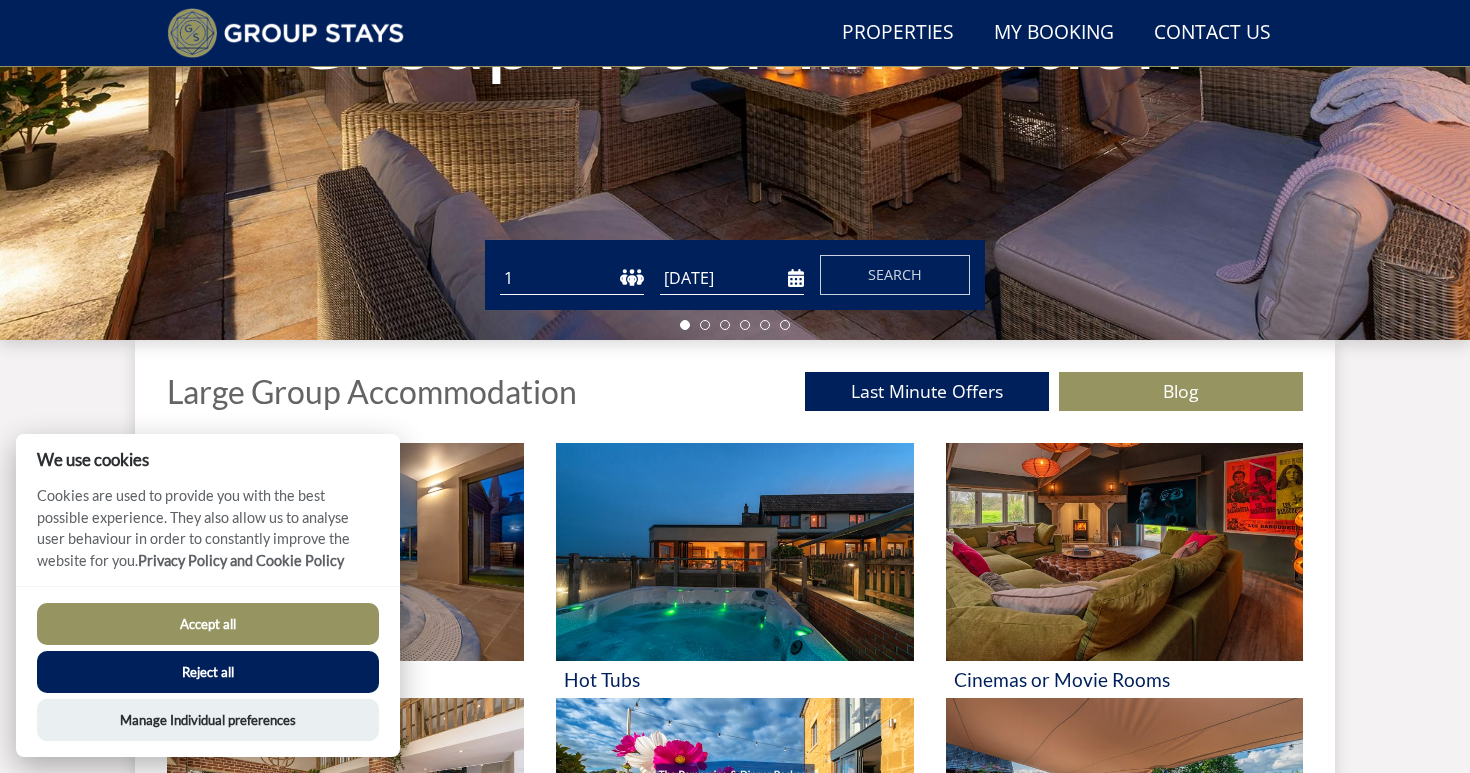click on "1
2
3
4
5
6
7
8
9
10
11
12
13
14
15
16
17
18
19
20
21
22
23
24
25
26
27
28
29
30
31
32
33
34
35
36
37
38
39
40
41
42
43
44
45
46
47
48
49
50" at bounding box center [572, 278] 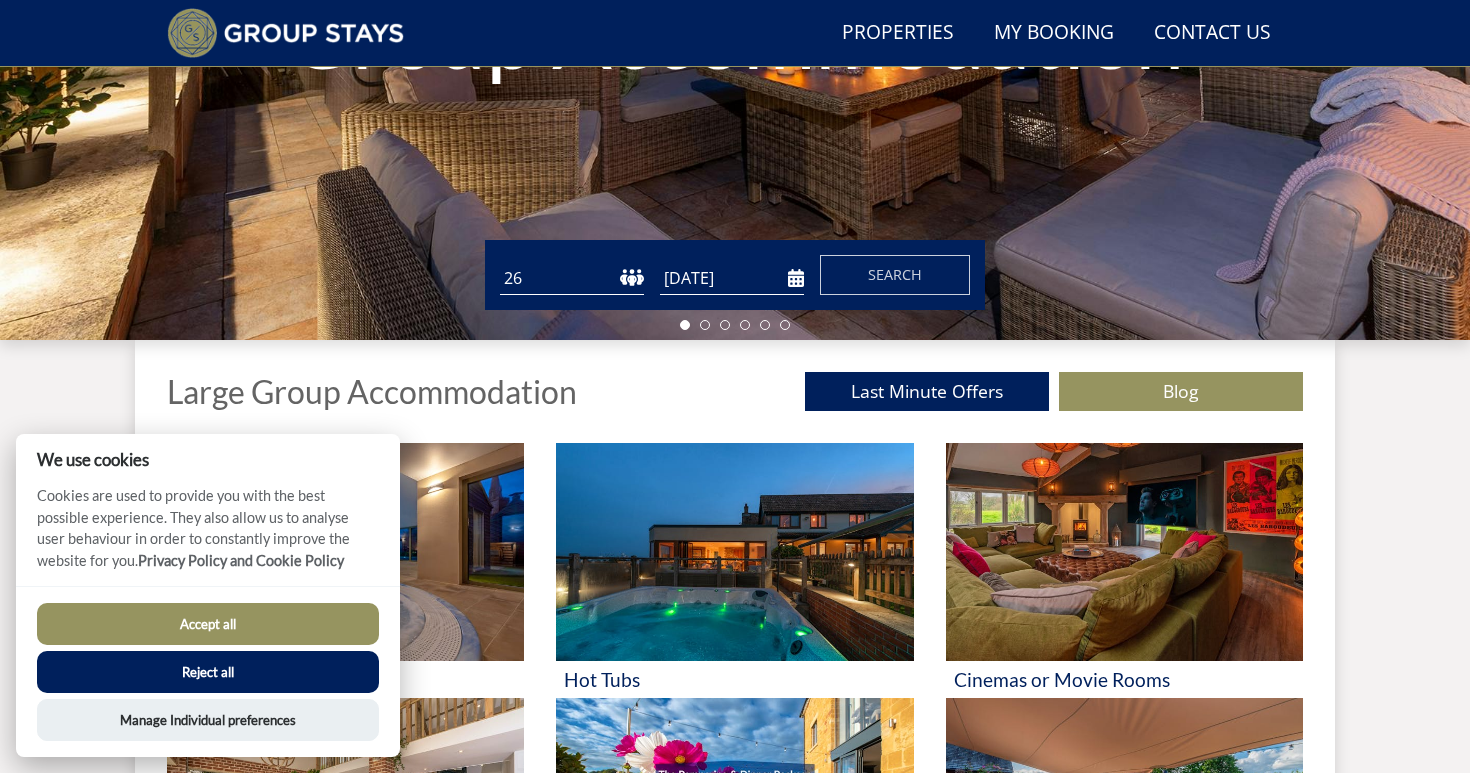 click on "[DATE]" at bounding box center (732, 278) 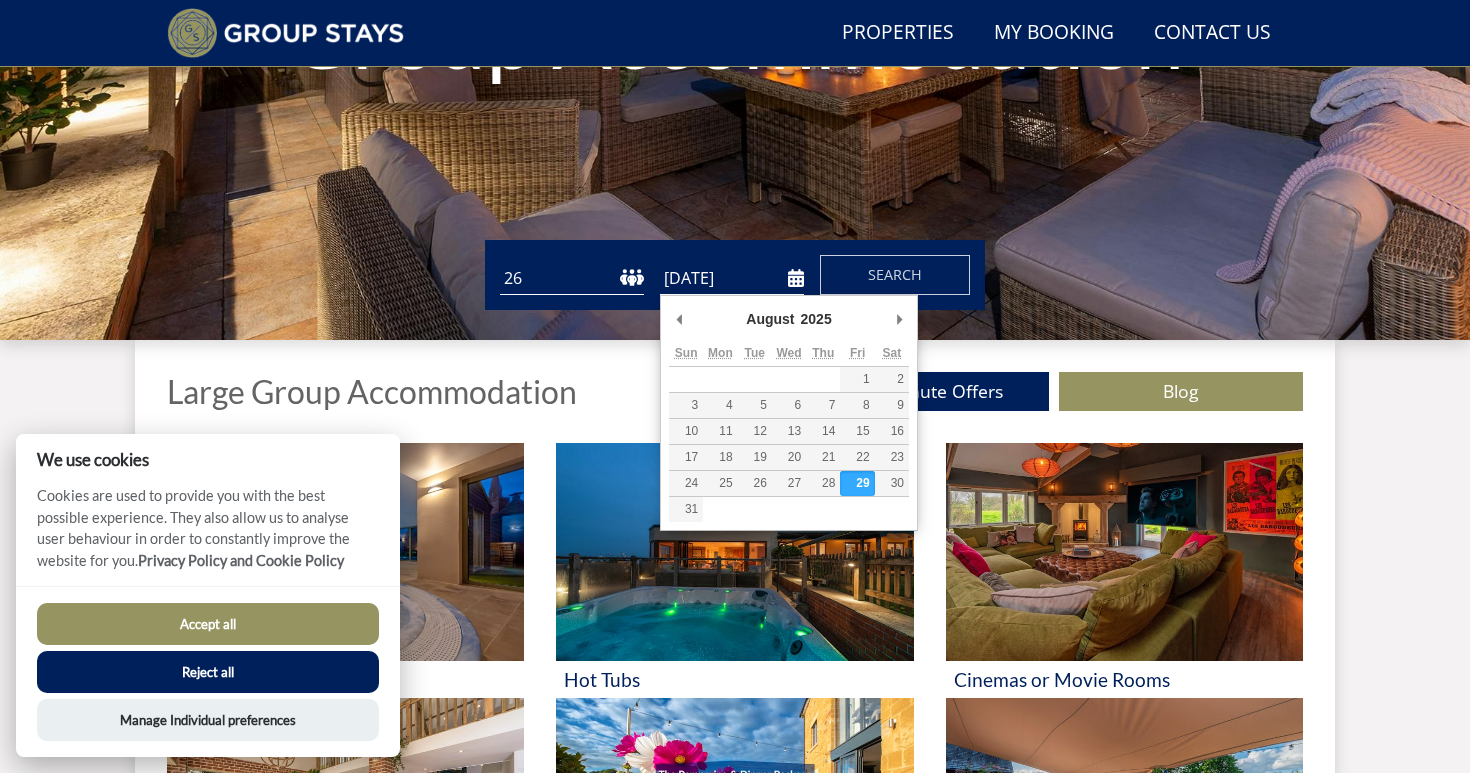 click on "[DATE]" at bounding box center (732, 278) 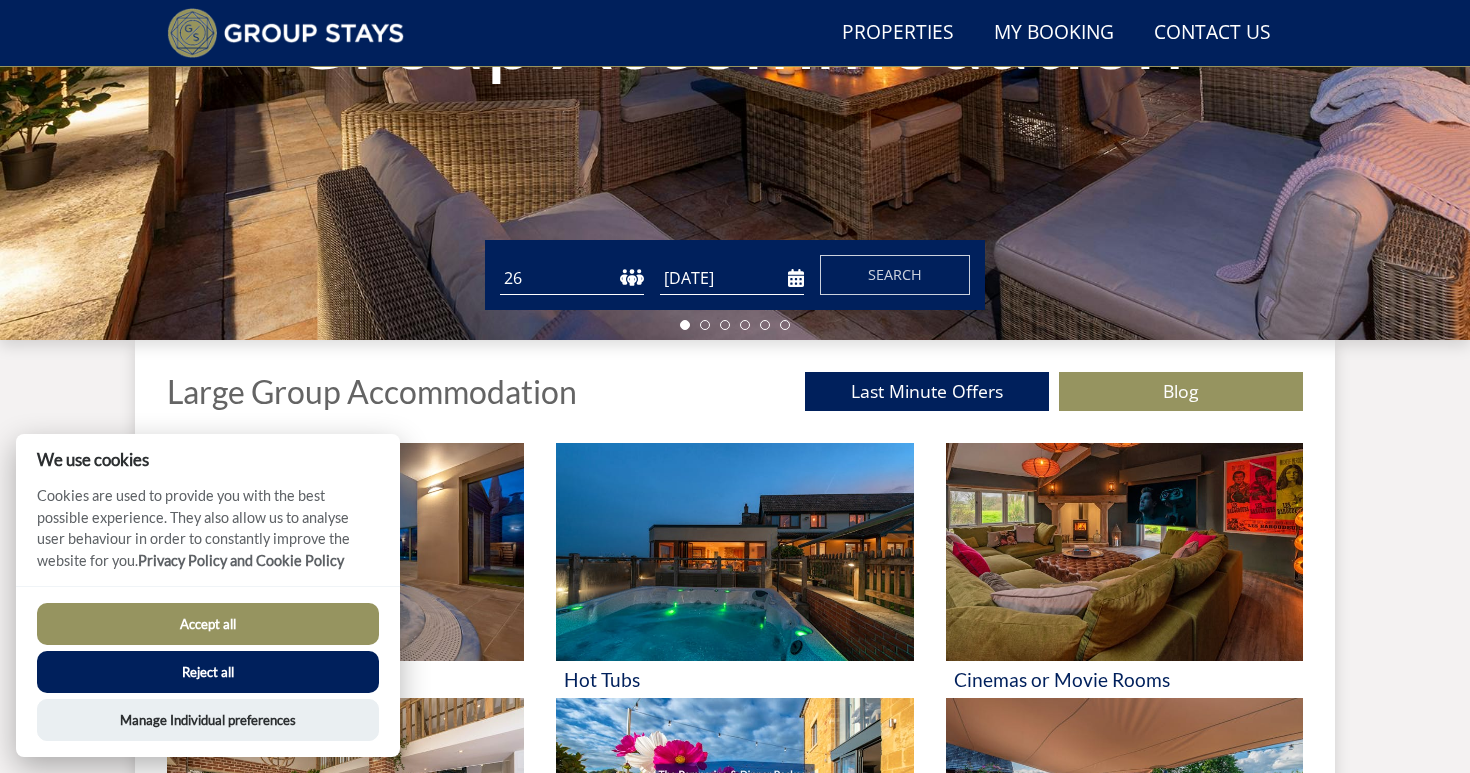click on "[DATE]" at bounding box center (732, 278) 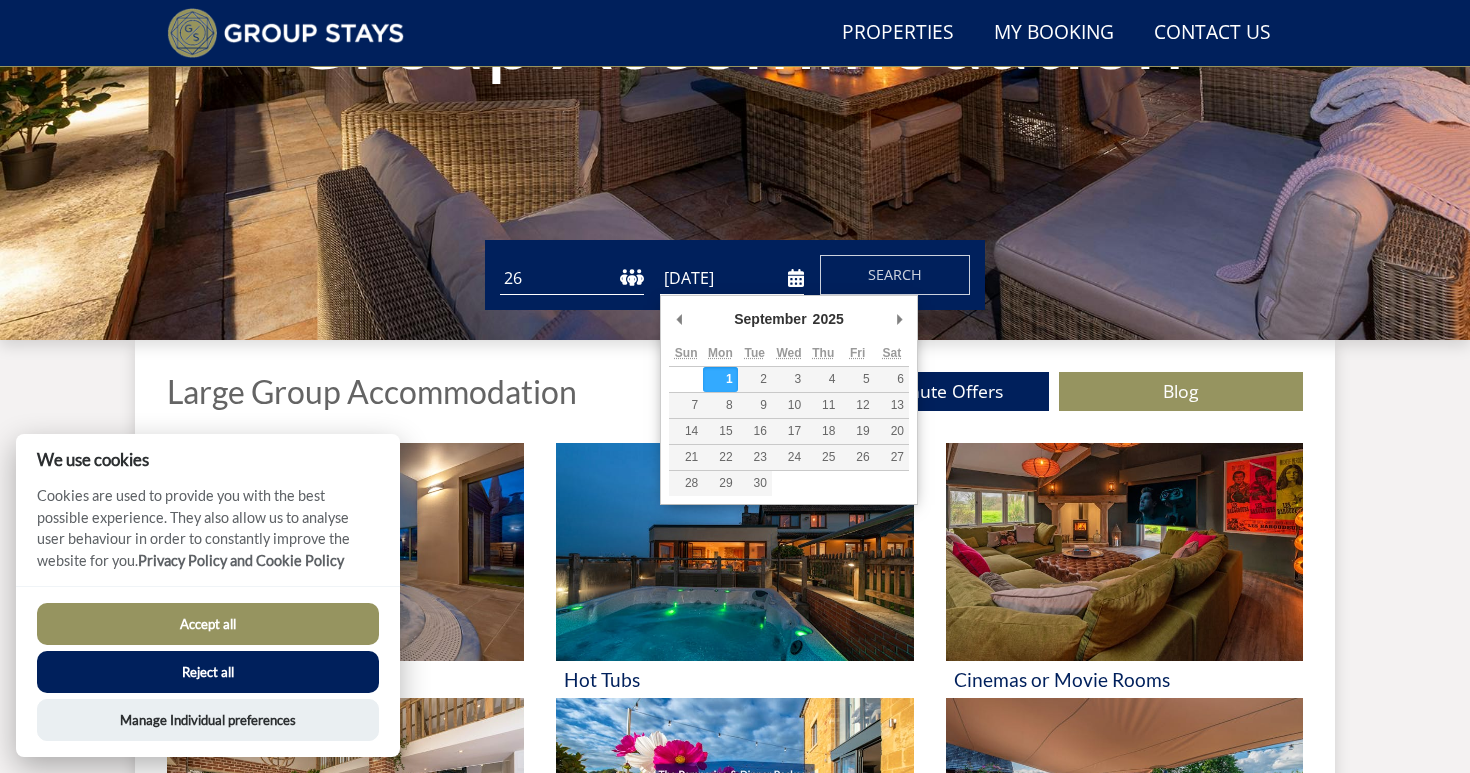 click on "September January February March April May June July August September October November [DATE] 2025 2026 2027 2028 2029 2030 2031 2032 2033 2034 2035 Previous Month Next Month" at bounding box center [789, 322] 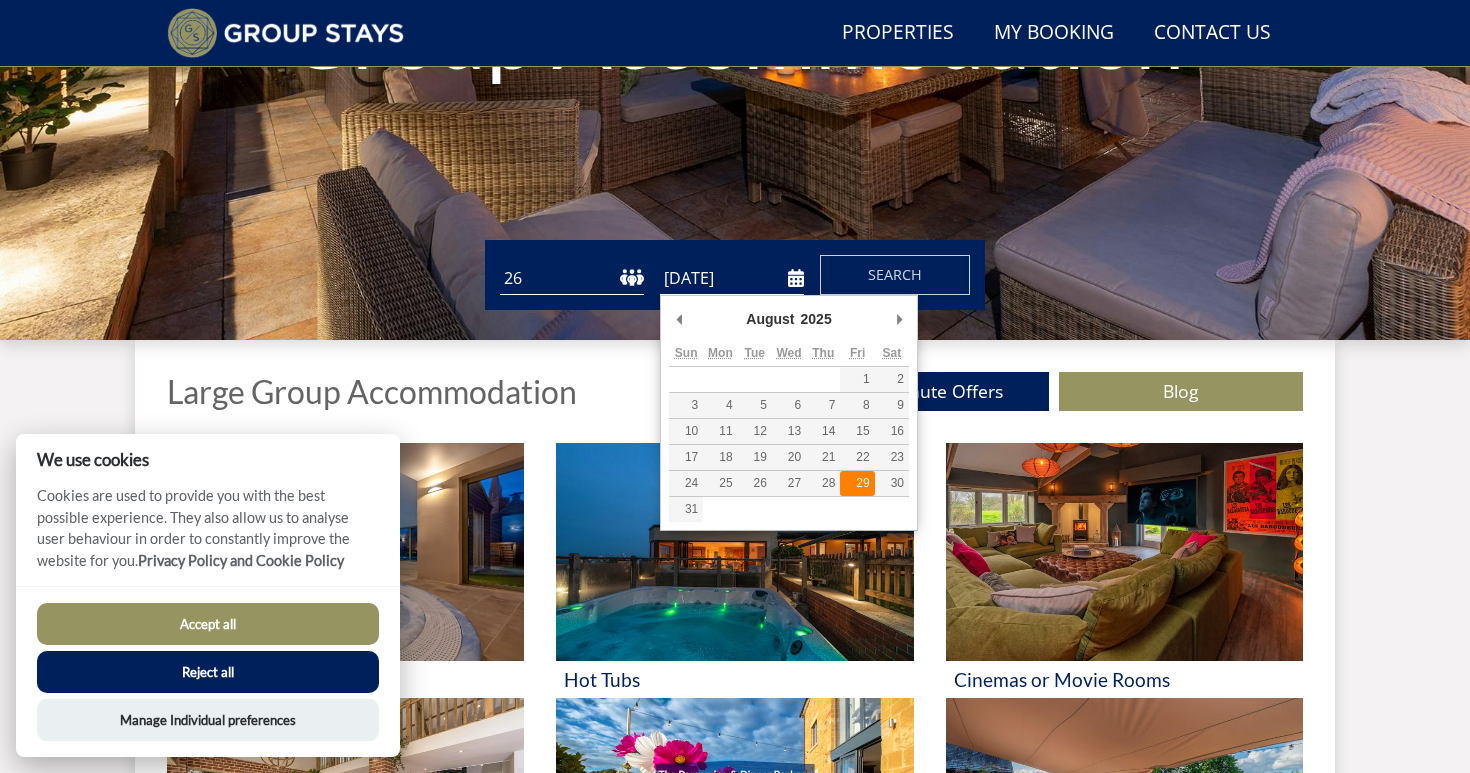 type on "[DATE]" 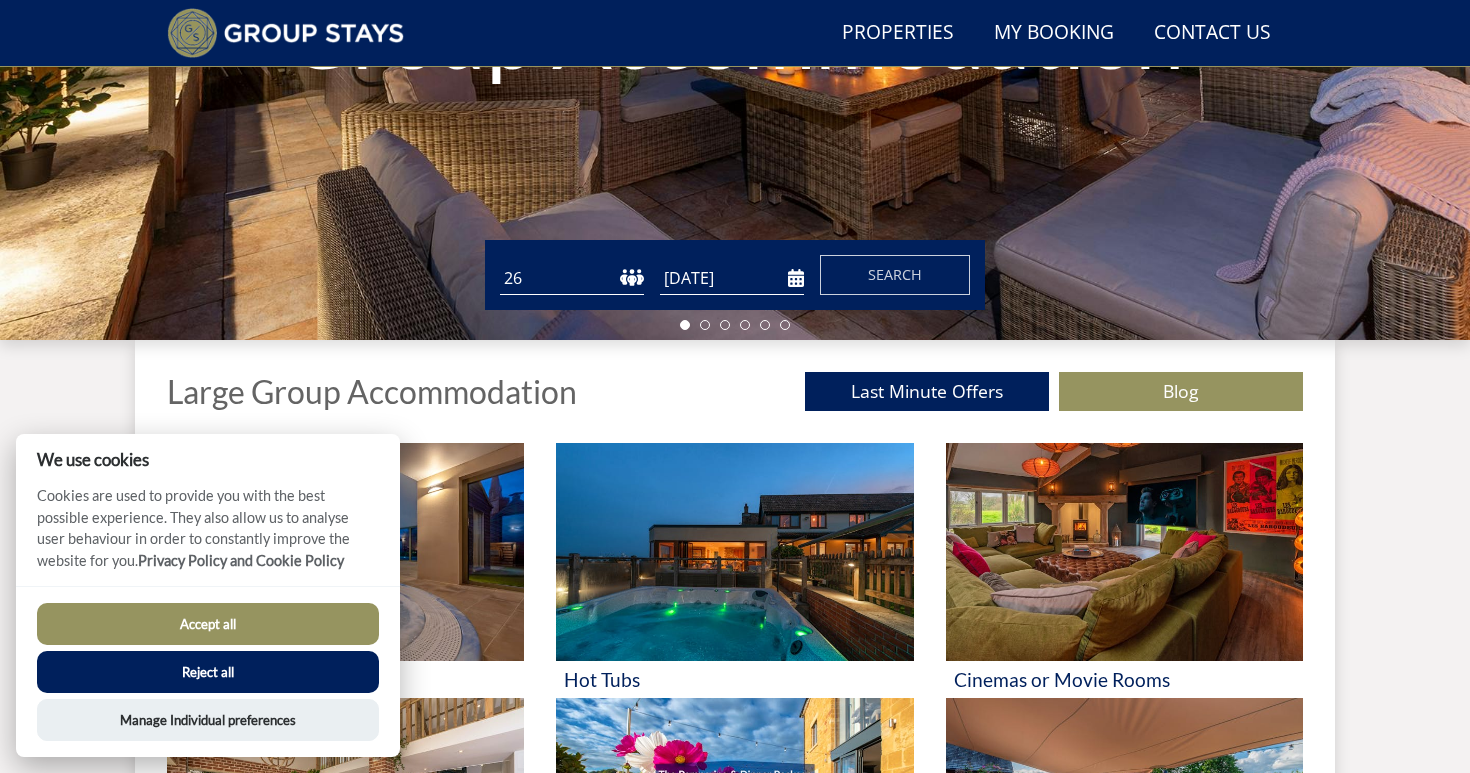 click on "Accept all" at bounding box center (208, 624) 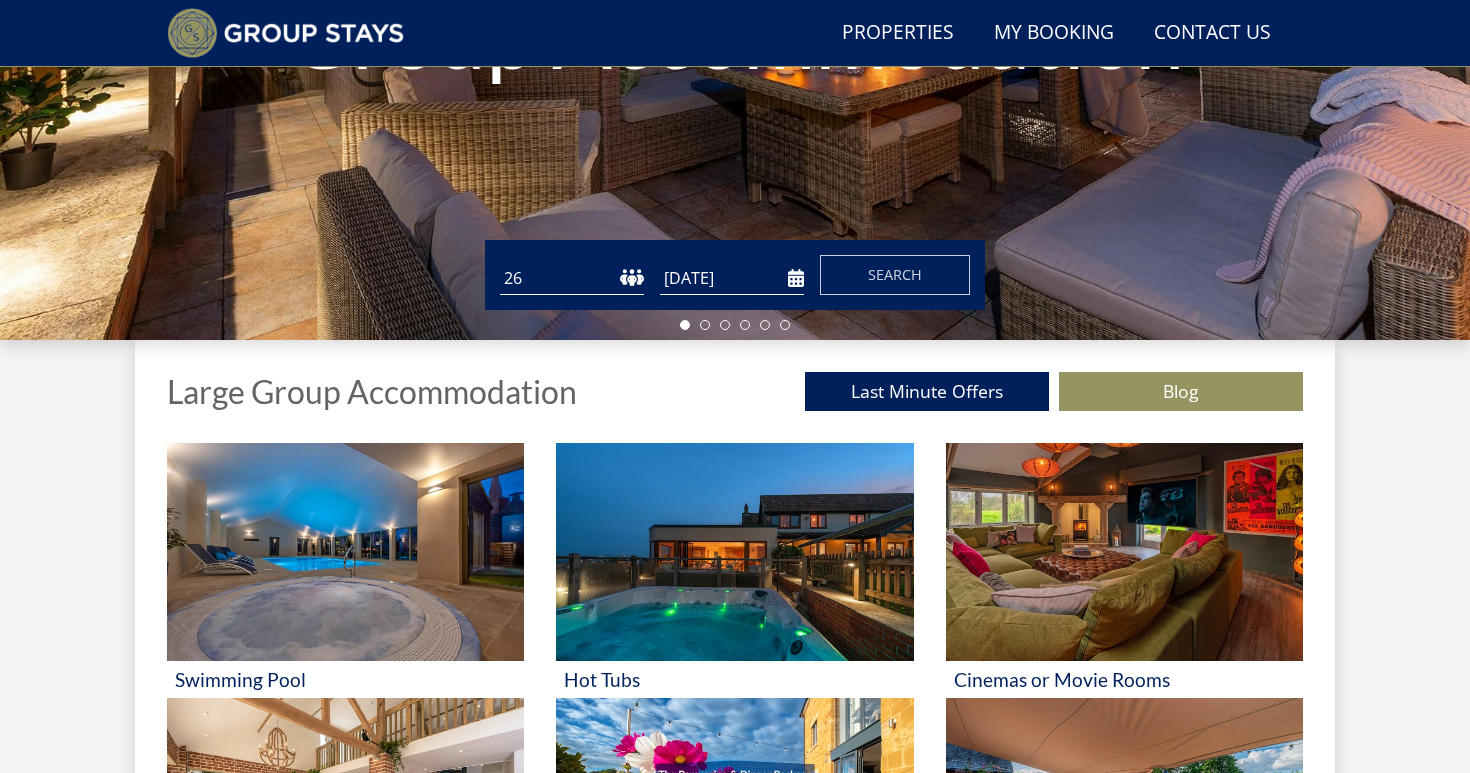 scroll, scrollTop: 472, scrollLeft: 0, axis: vertical 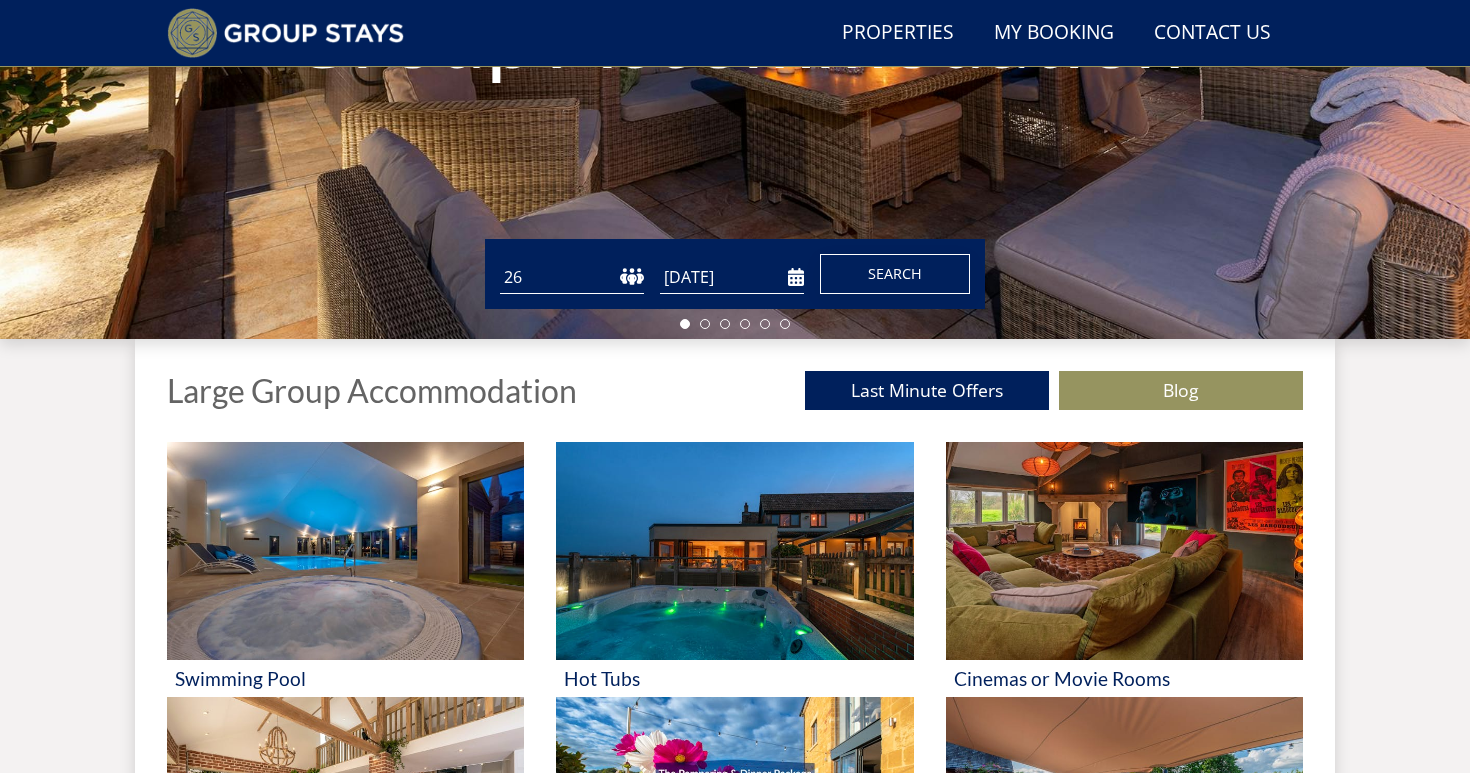 click on "Search" at bounding box center (895, 274) 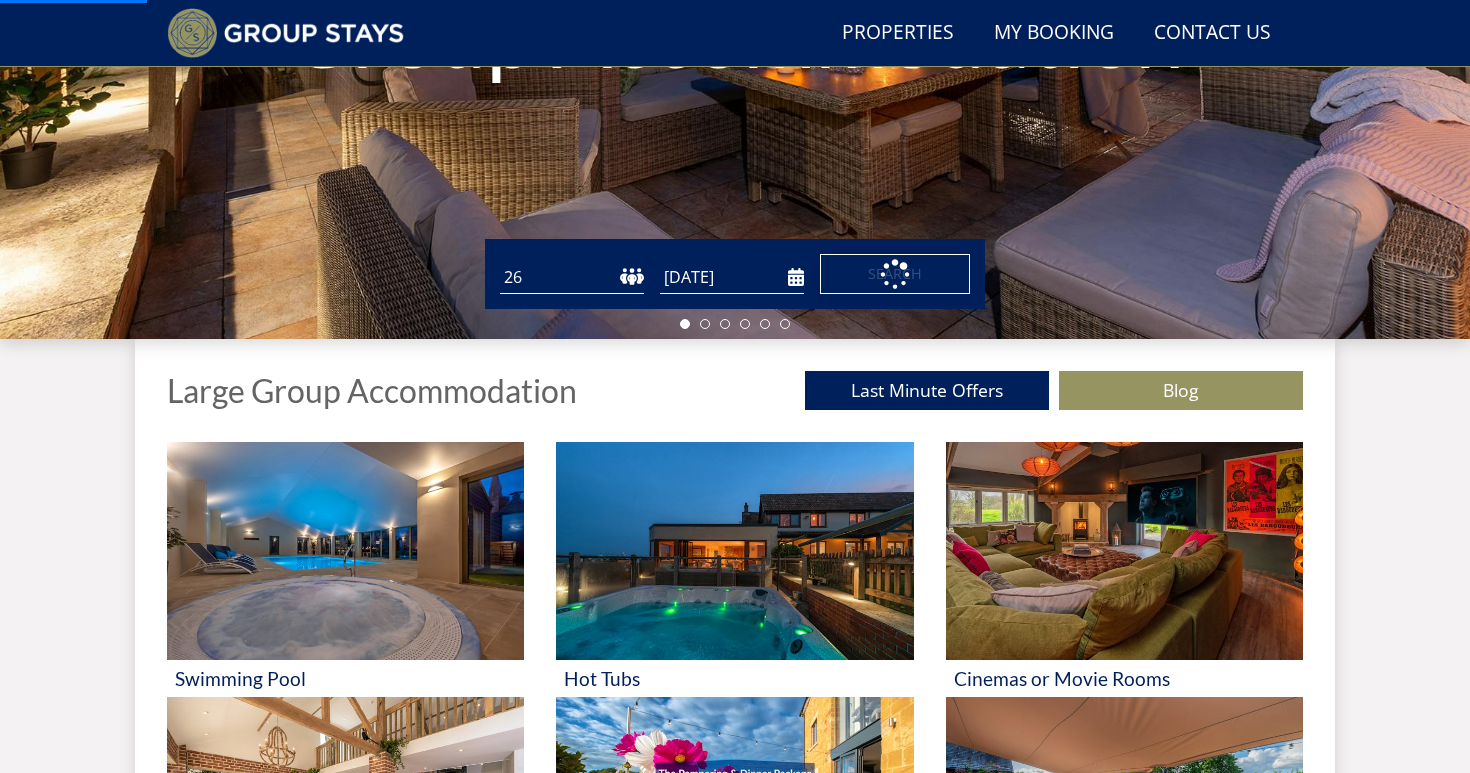 scroll, scrollTop: 477, scrollLeft: 0, axis: vertical 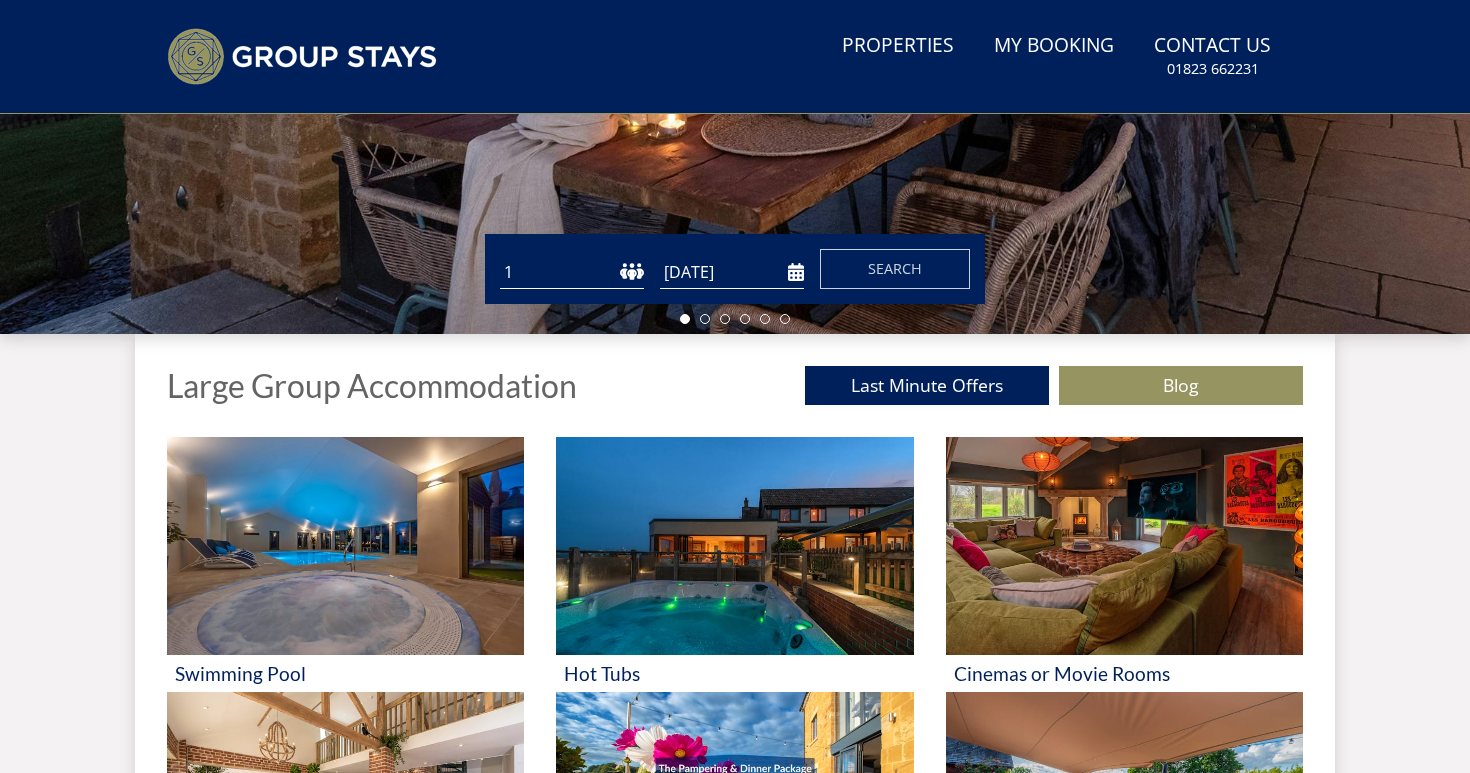 click on "1
2
3
4
5
6
7
8
9
10
11
12
13
14
15
16
17
18
19
20
21
22
23
24
25
26
27
28
29
30
31
32
33
34
35
36
37
38
39
40
41
42
43
44
45
46
47
48
49
50" at bounding box center (572, 272) 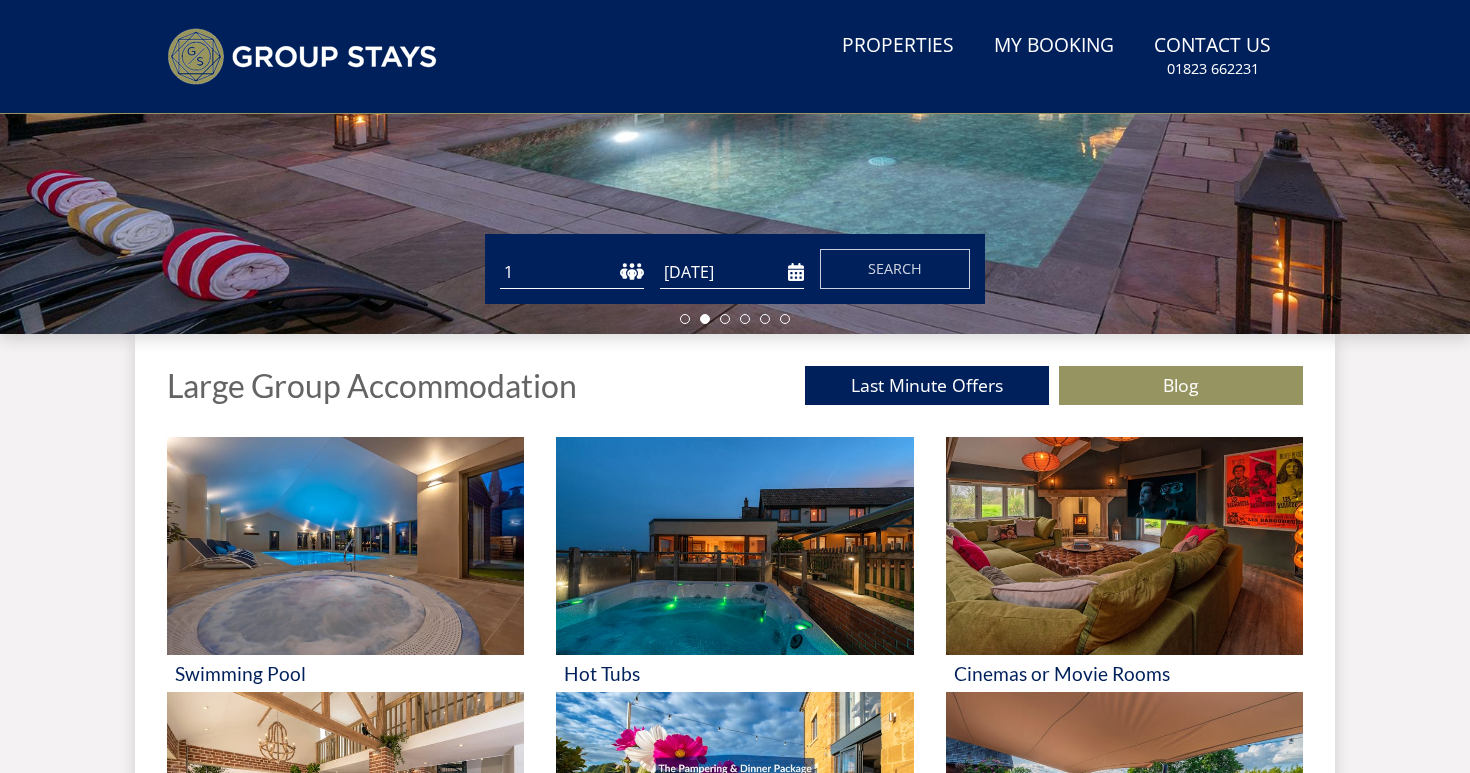 select on "26" 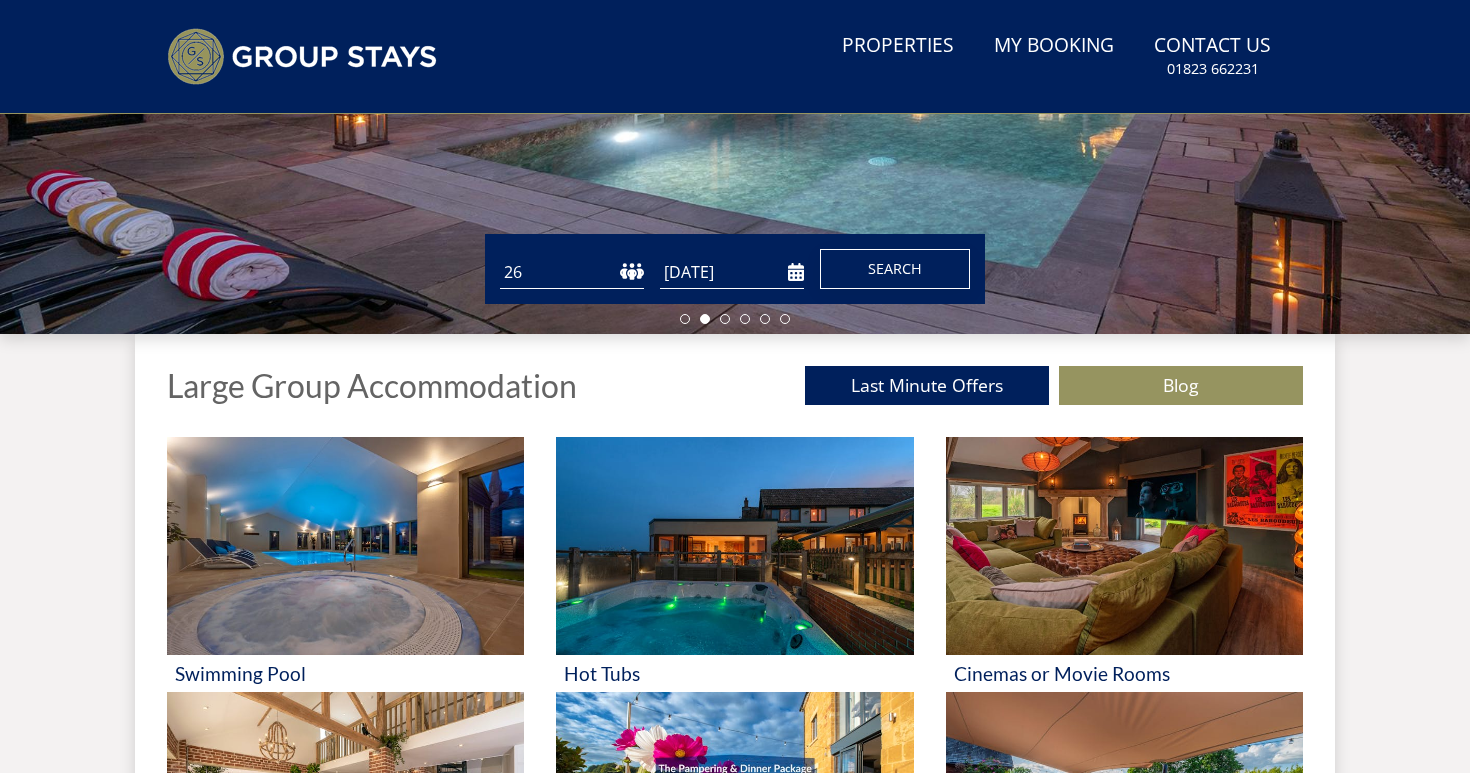 click on "Search" at bounding box center (895, 268) 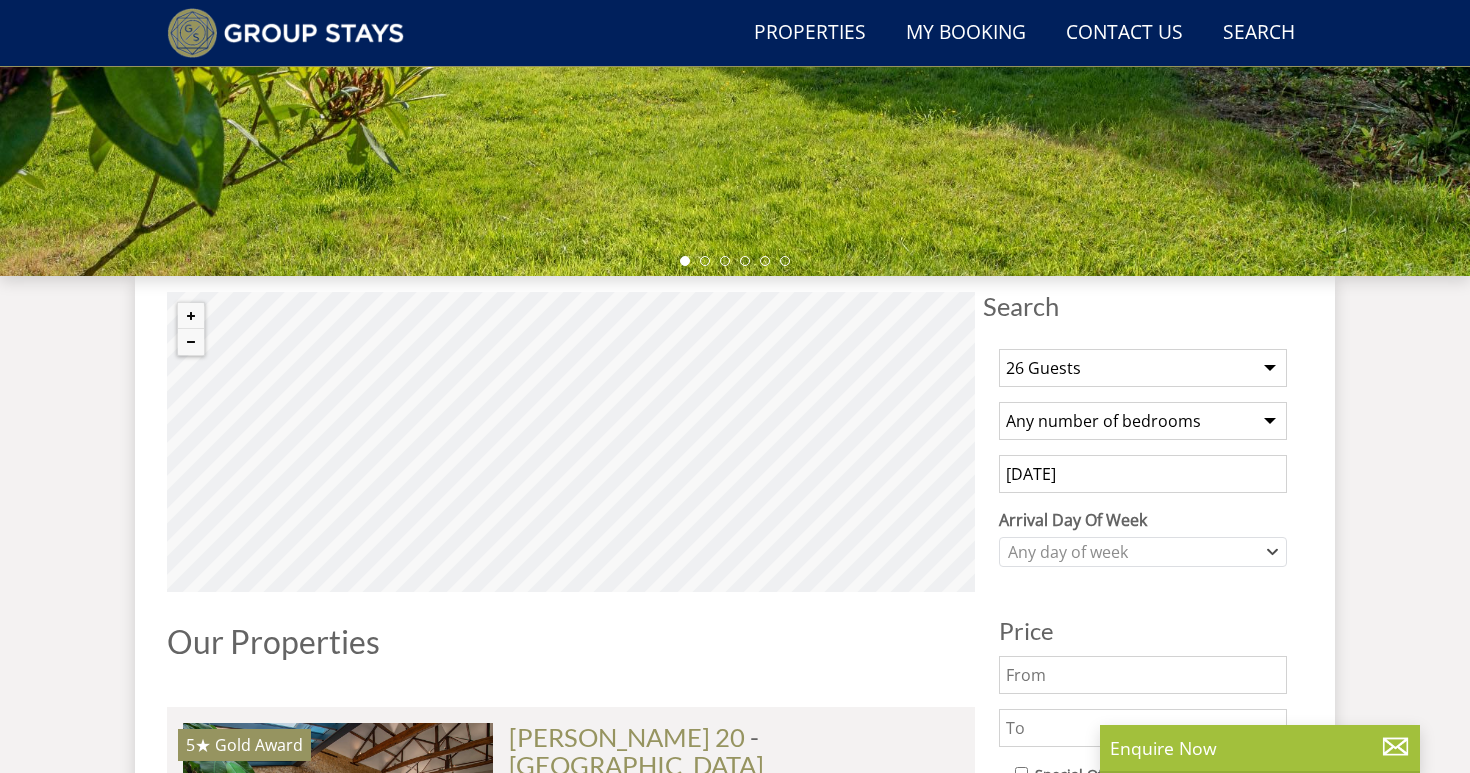 scroll, scrollTop: 531, scrollLeft: 0, axis: vertical 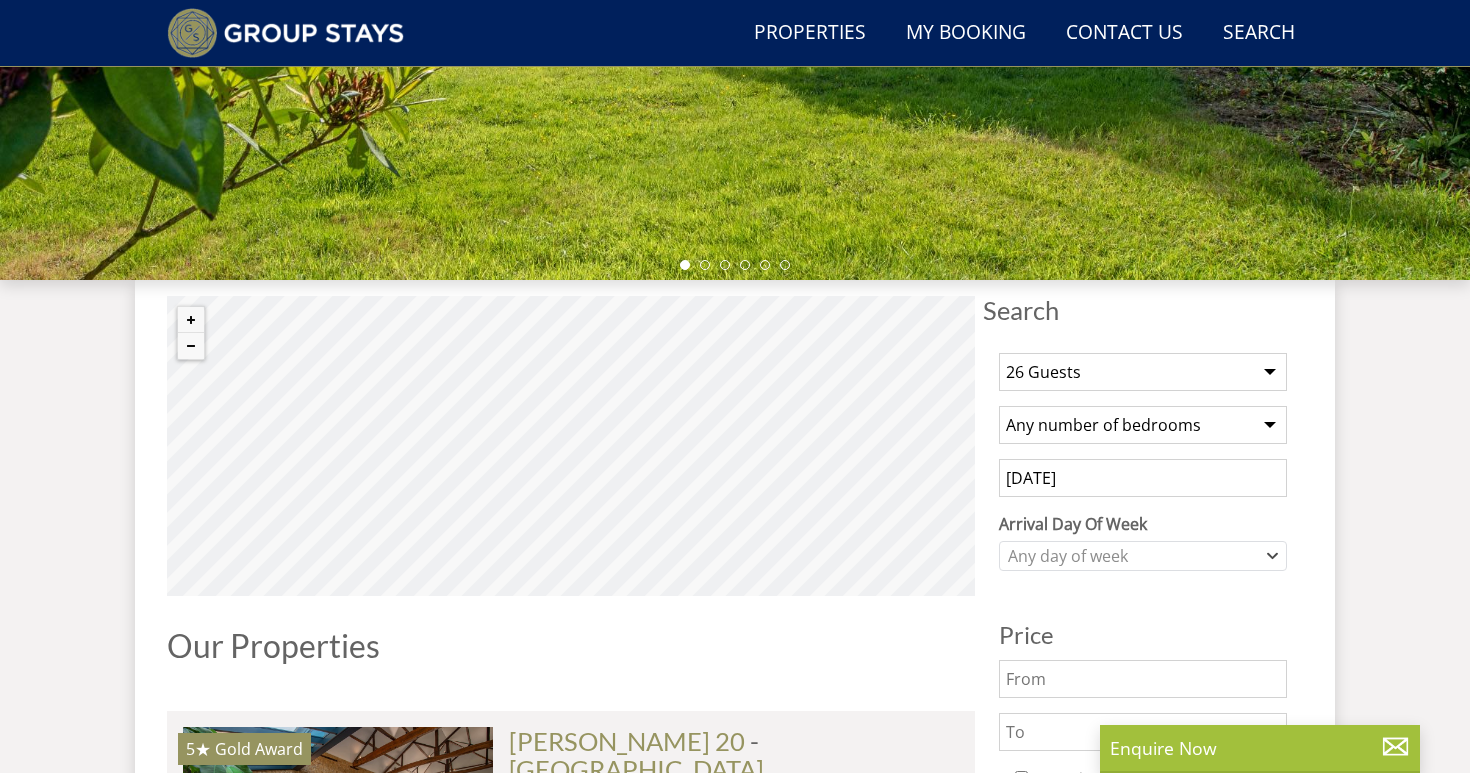 click on "© MapTiler   © OpenStreetMap contributors
Properties
Our Properties
5★
Gold Award" at bounding box center [571, 818] 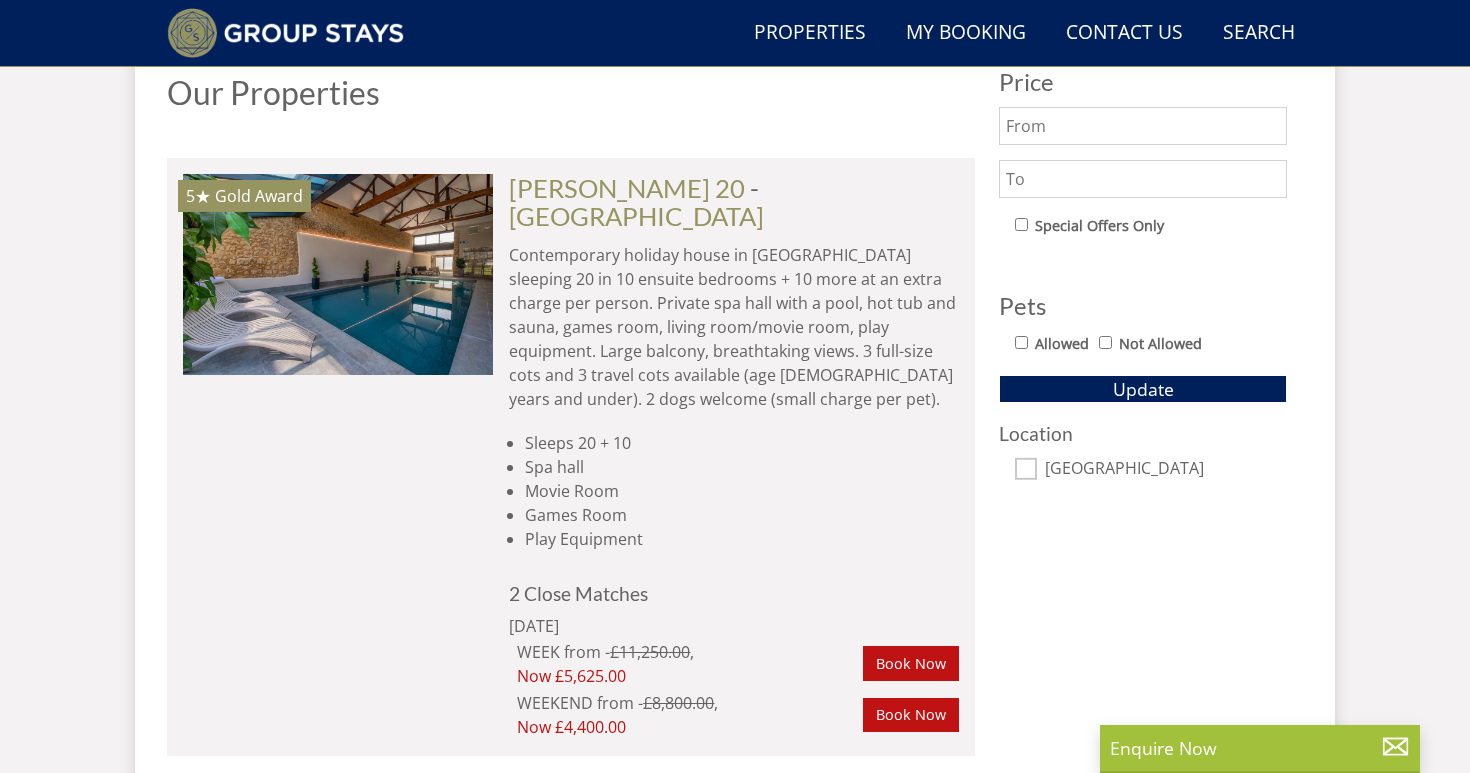 scroll, scrollTop: 1078, scrollLeft: 0, axis: vertical 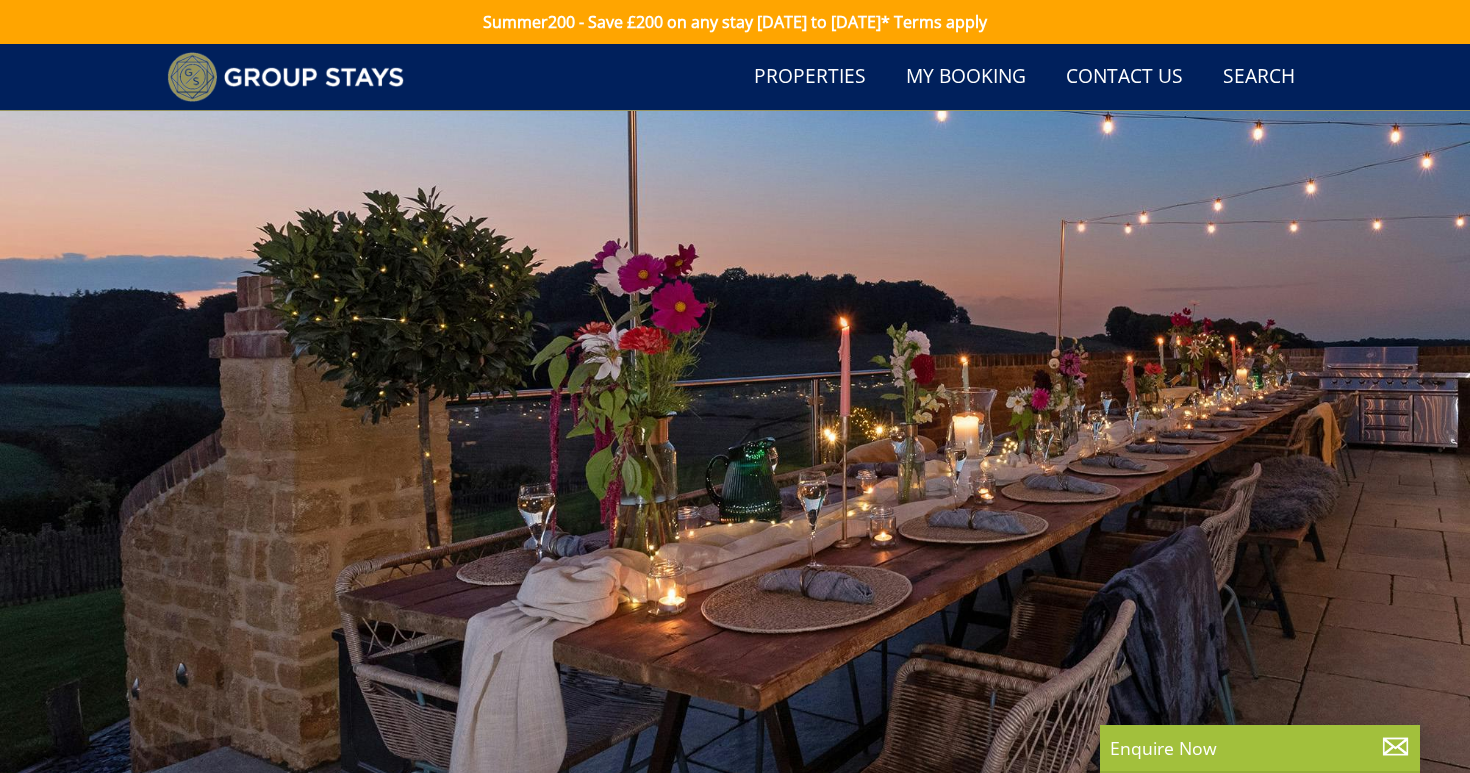 select on "26" 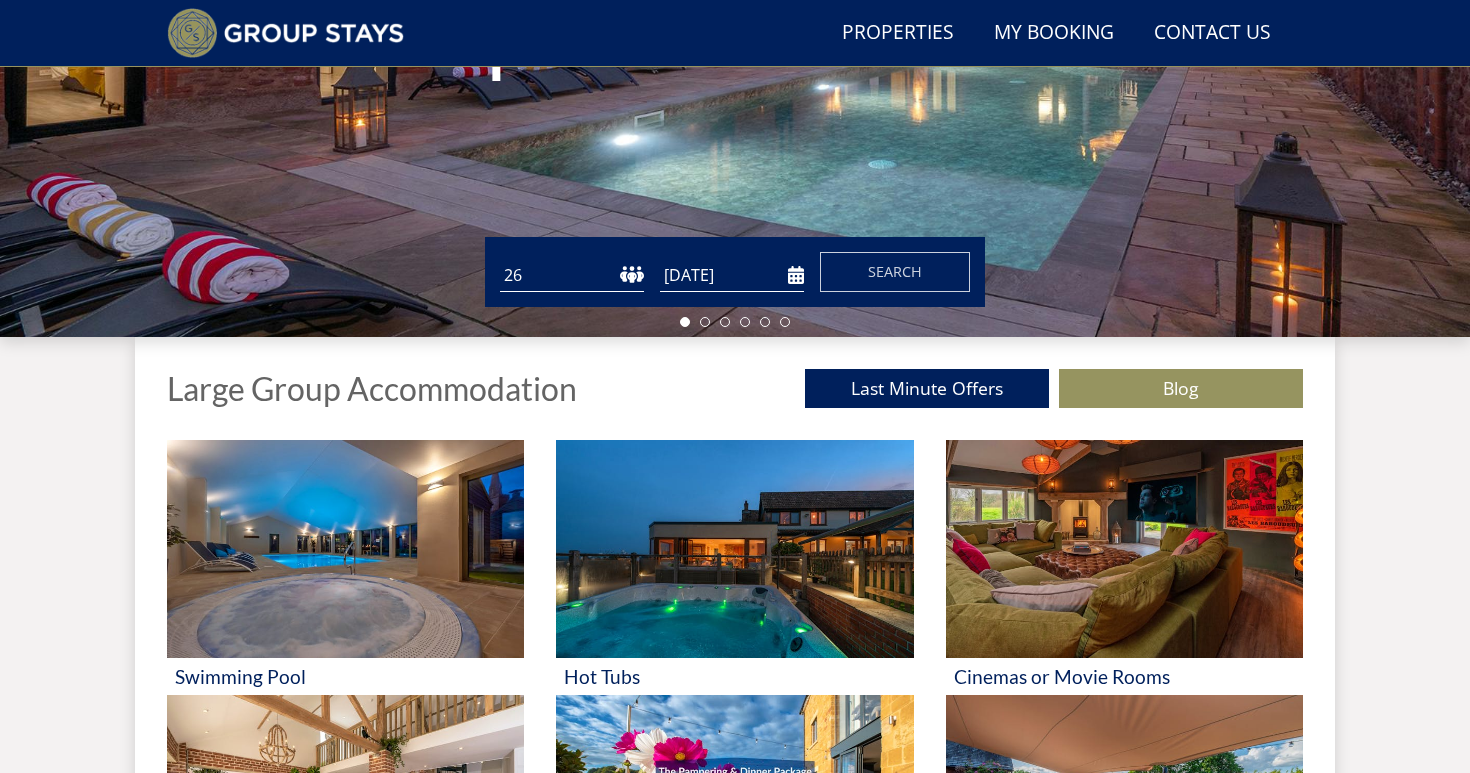 scroll, scrollTop: 425, scrollLeft: 0, axis: vertical 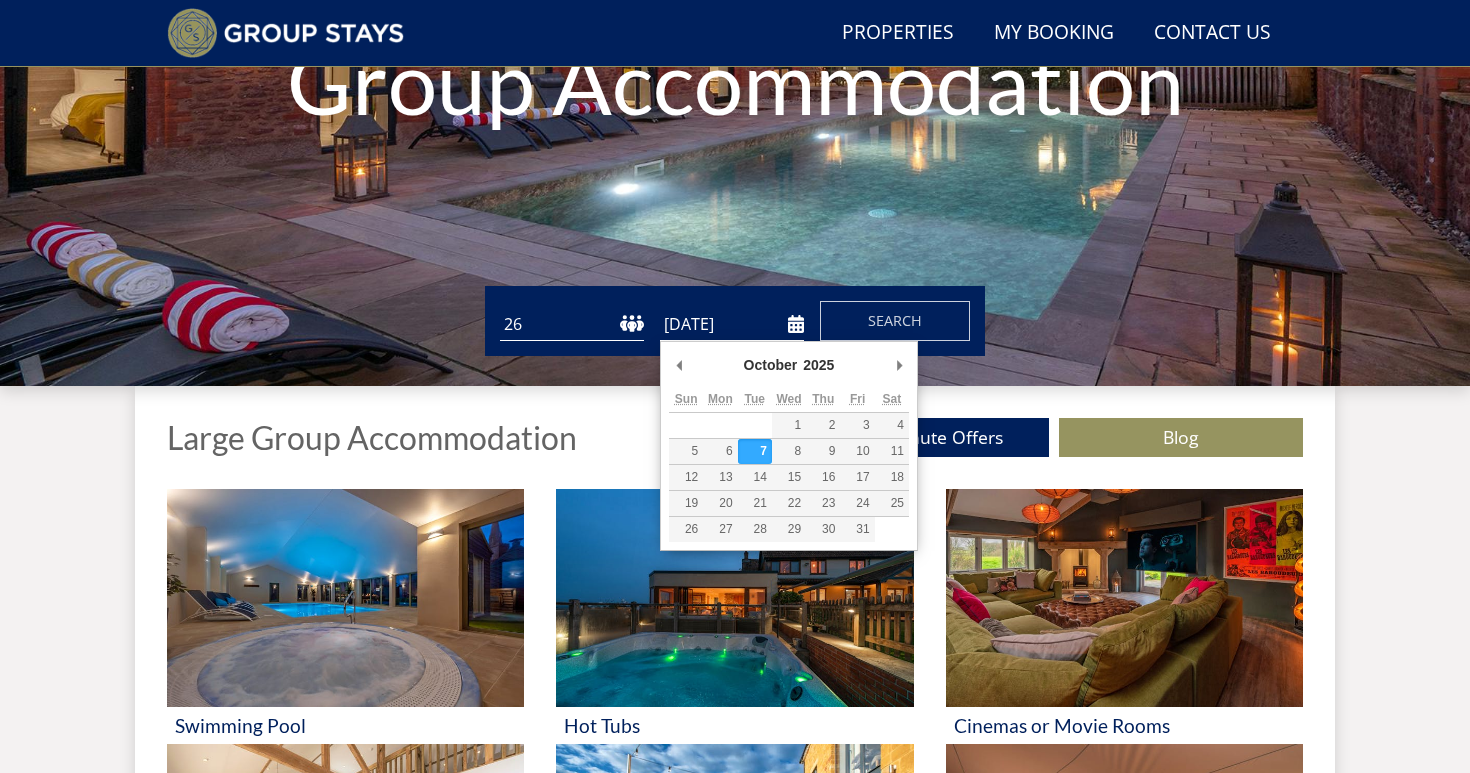 click on "07/10/2025" at bounding box center [732, 324] 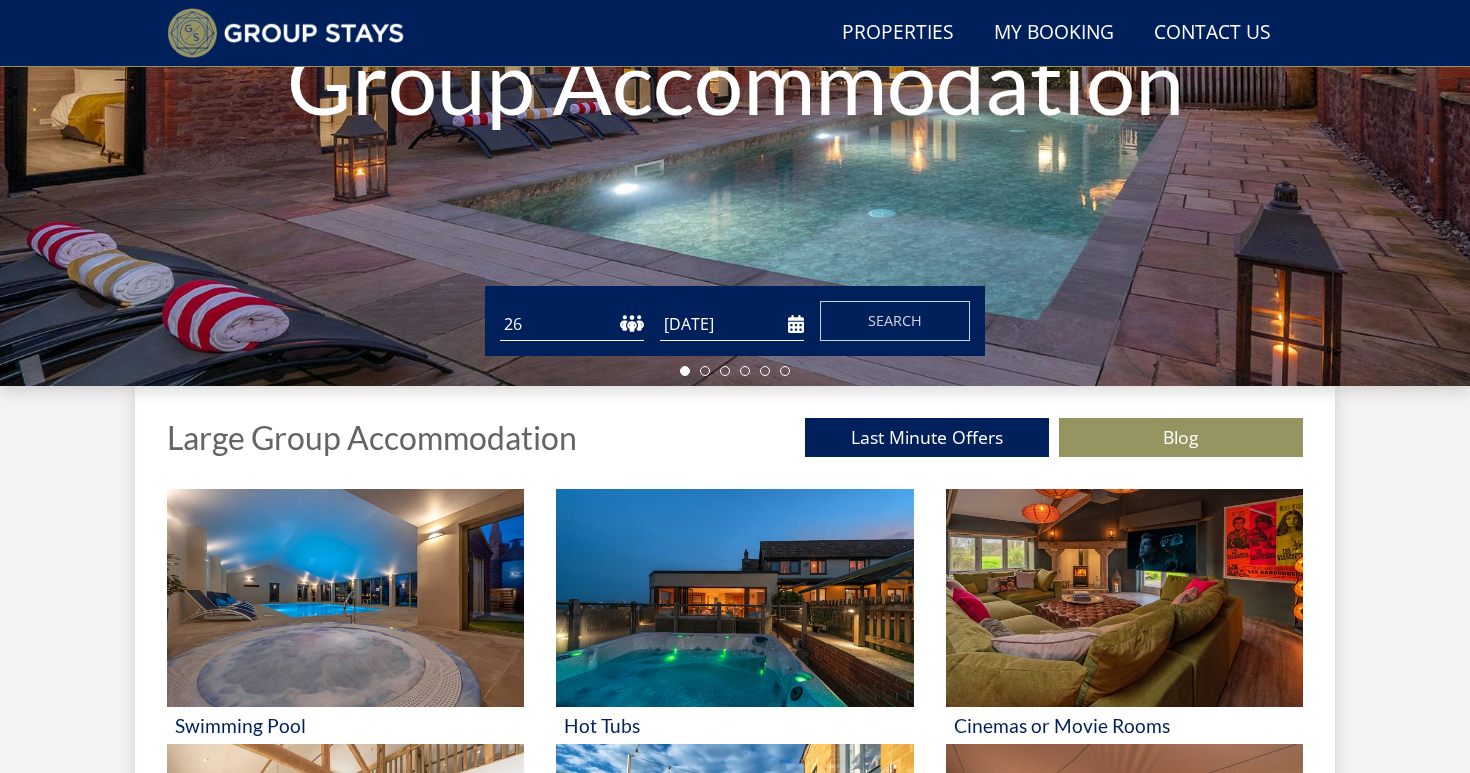 click at bounding box center (685, 371) 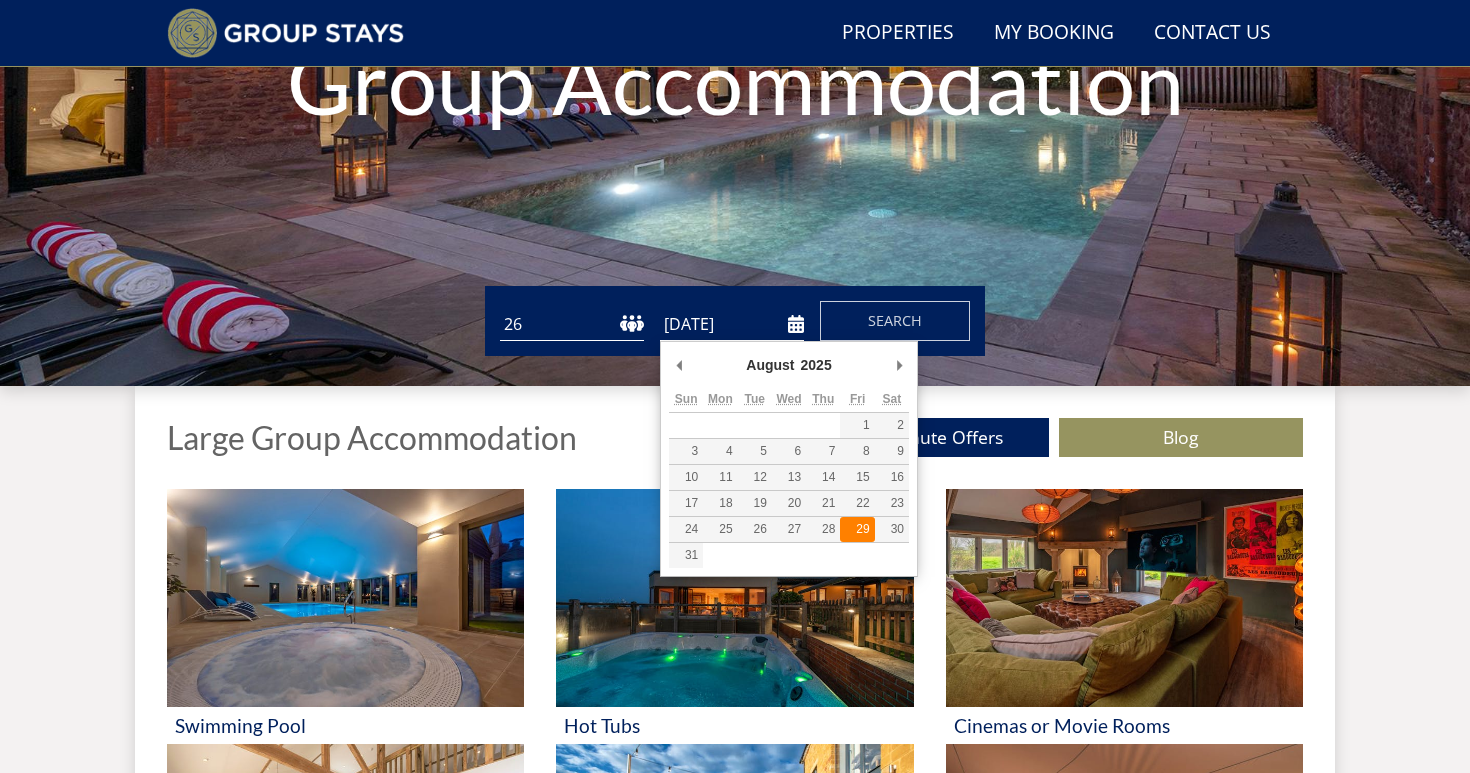 type on "[DATE]" 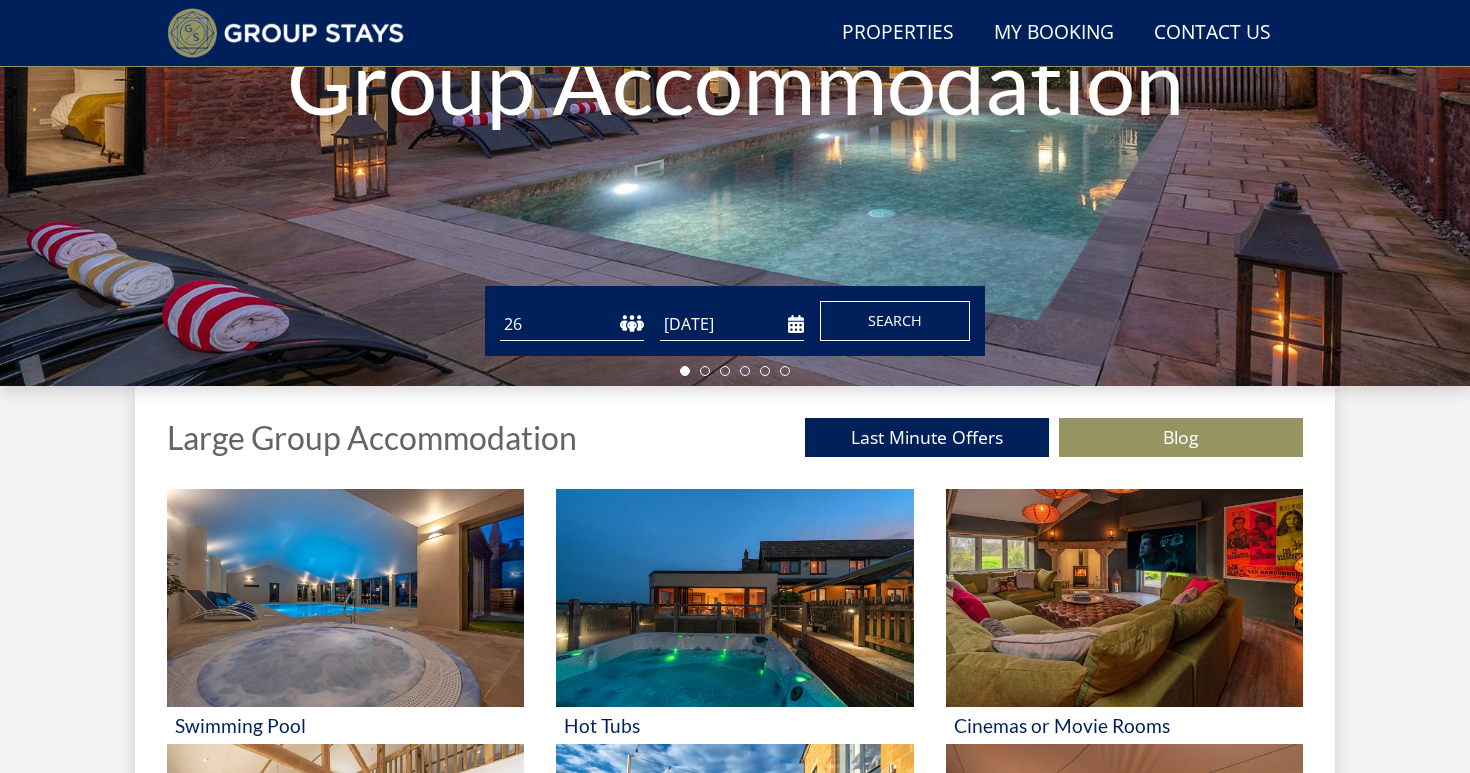 click on "Search" at bounding box center (895, 321) 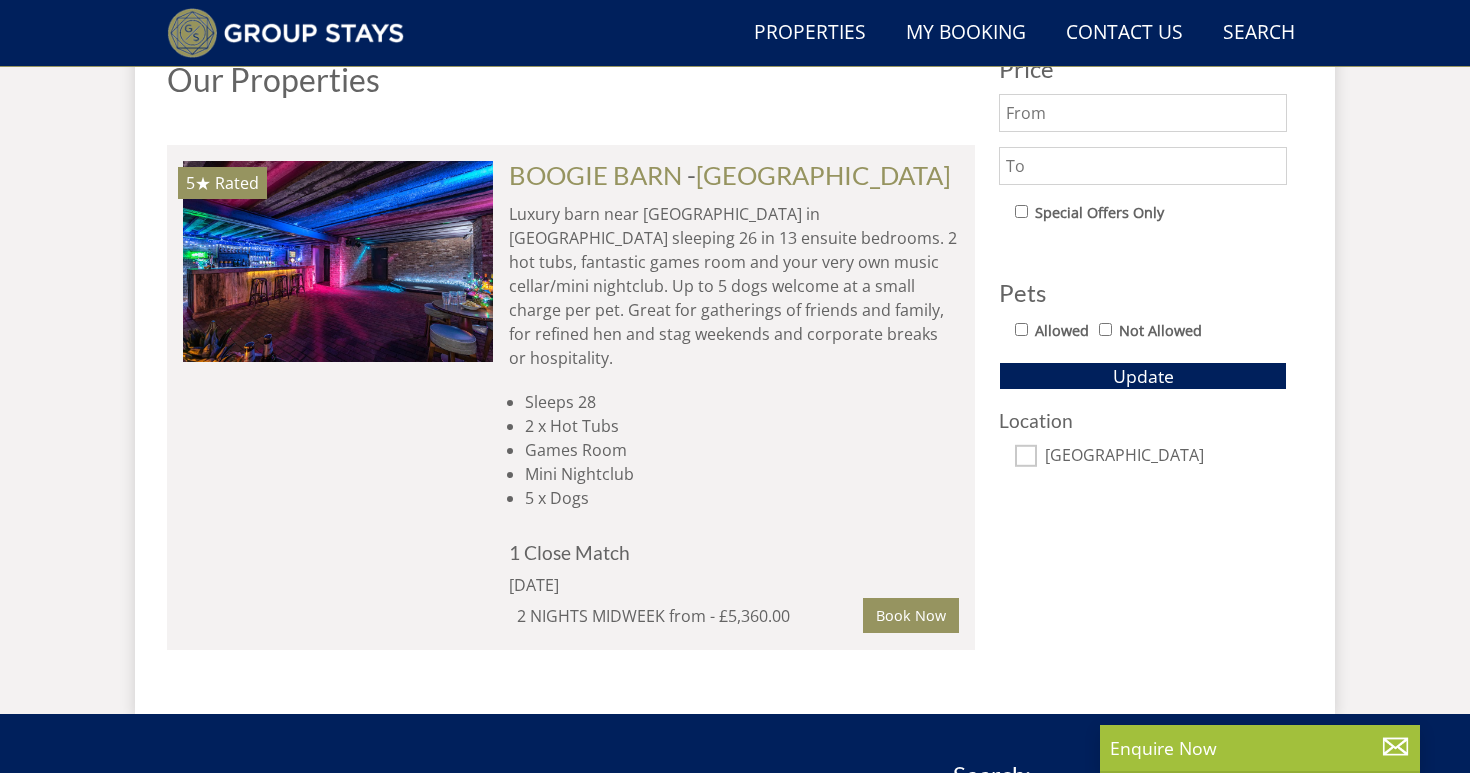 scroll, scrollTop: 1099, scrollLeft: 0, axis: vertical 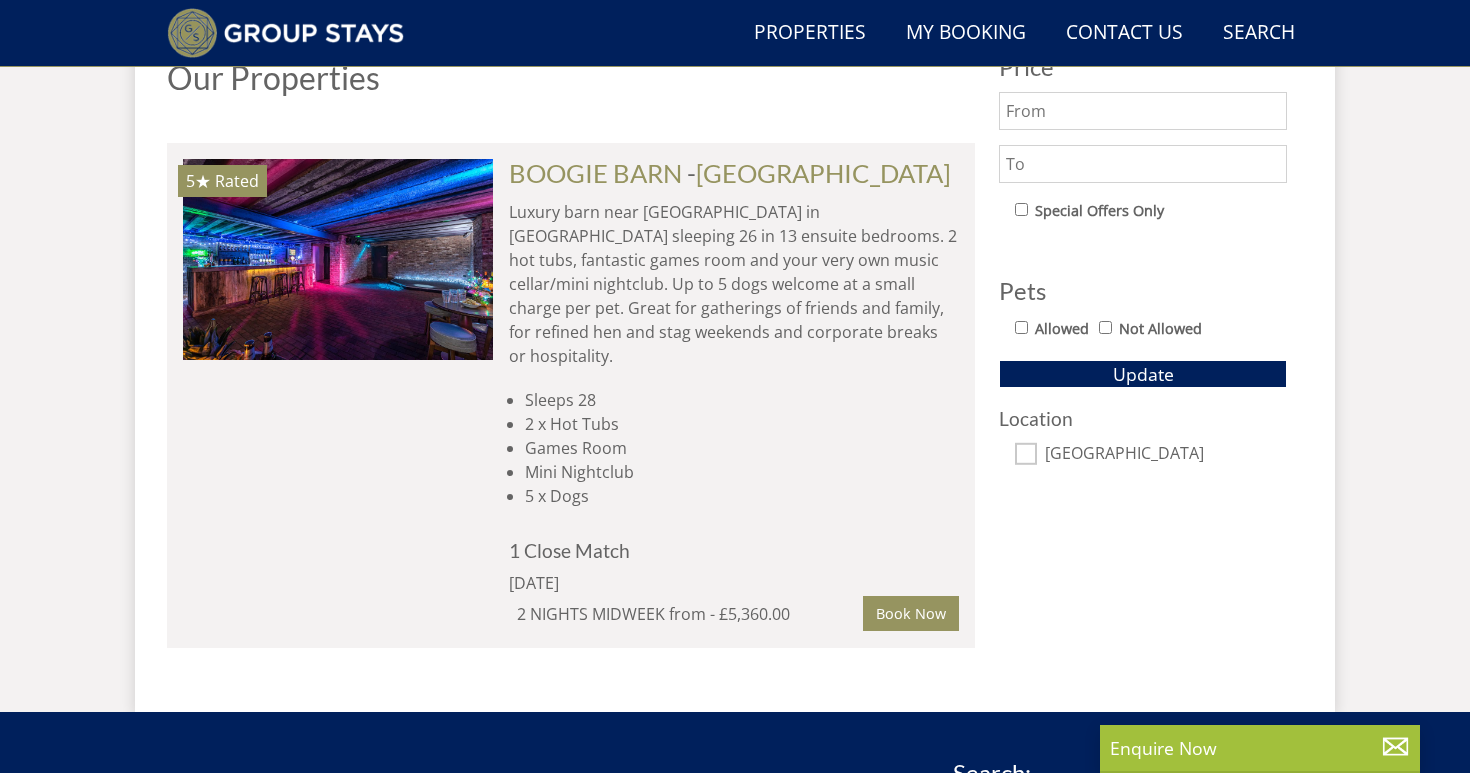 click on "Luxury barn near Sherwood Forest in Nottinghamshire sleeping 26 in 13 ensuite bedrooms. 2 hot tubs, fantastic games room and your very own music cellar/mini nightclub. Up to 5 dogs welcome at a small charge per pet. Great for gatherings of friends and family, for refined hen and stag weekends and corporate breaks or hospitality." at bounding box center (734, 284) 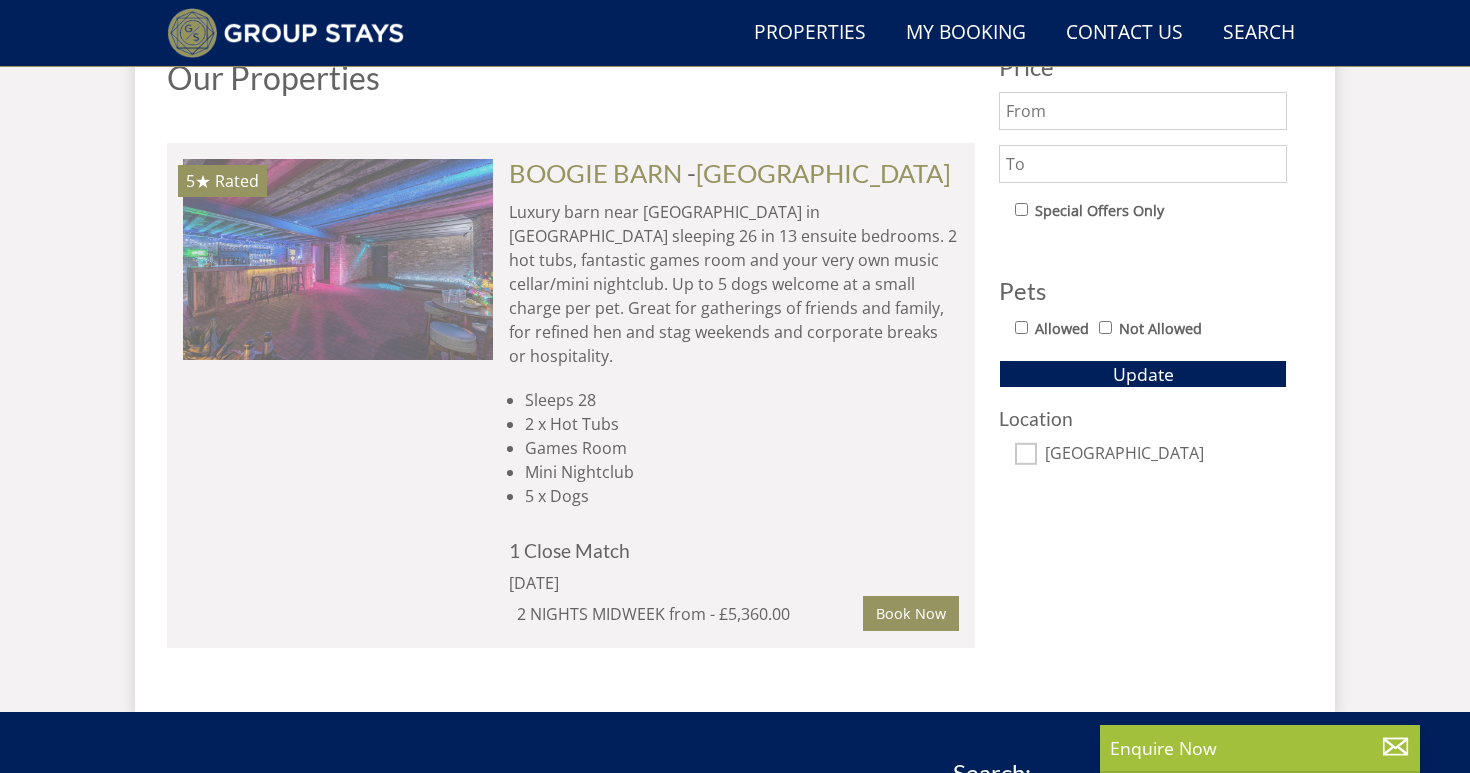 click at bounding box center (338, 259) 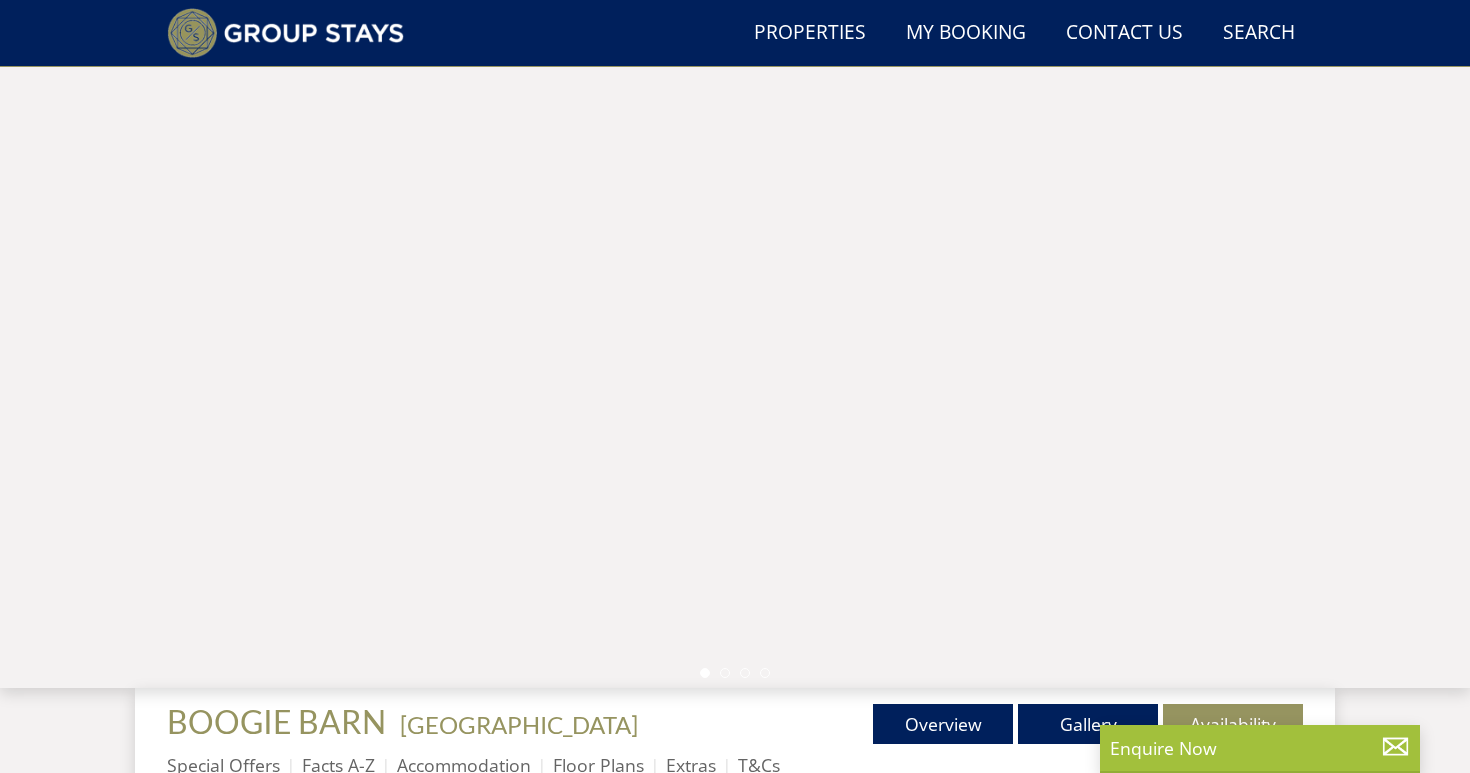scroll, scrollTop: 106, scrollLeft: 0, axis: vertical 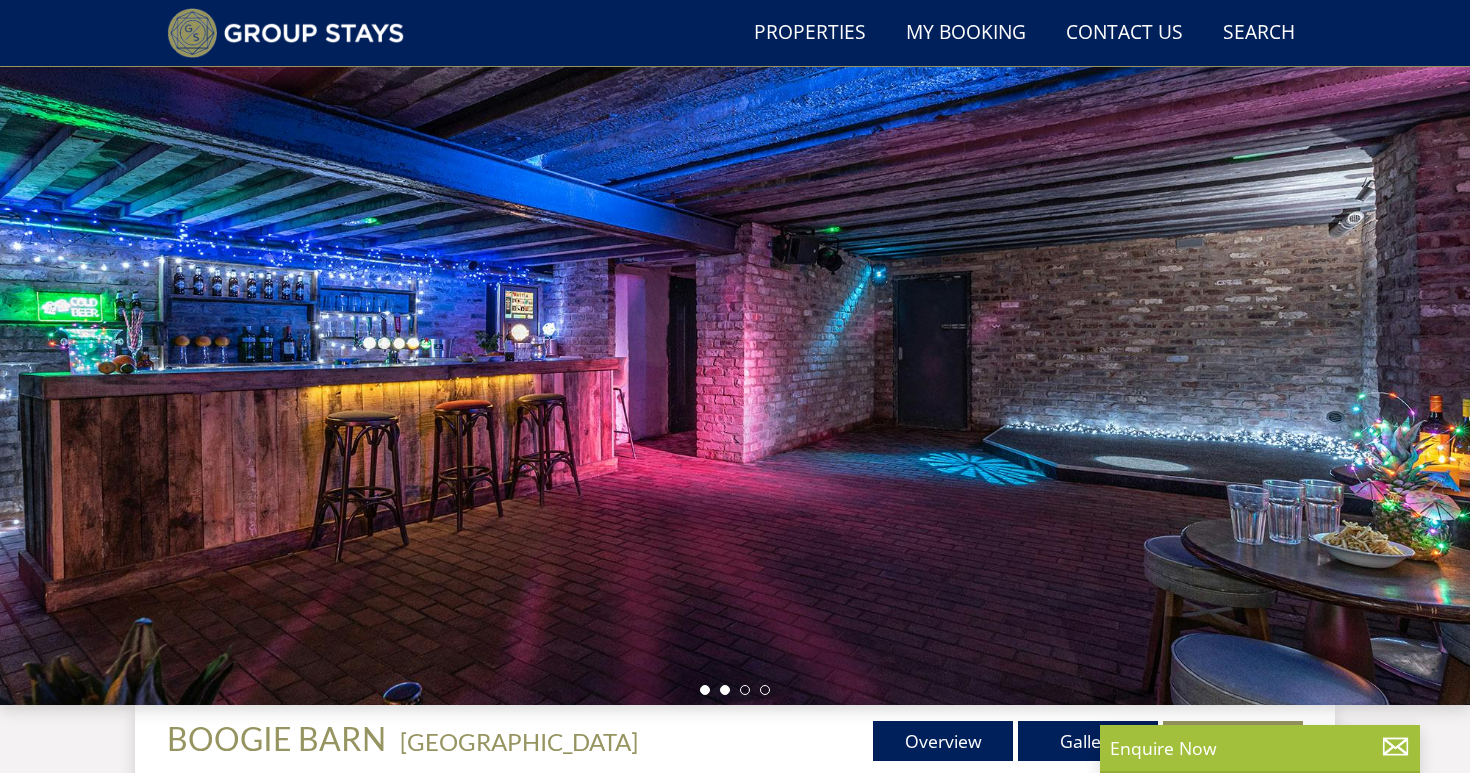 click at bounding box center [725, 690] 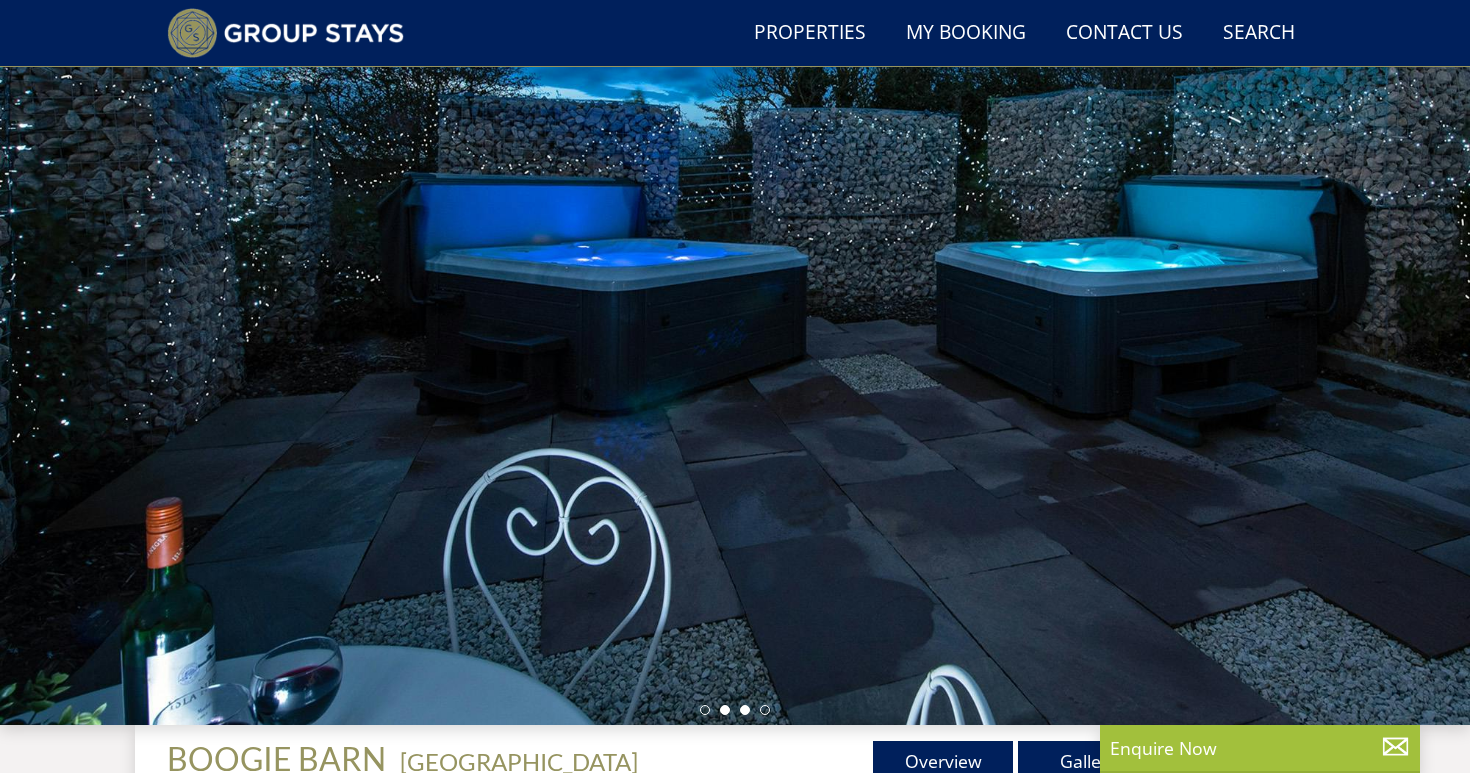 scroll, scrollTop: 84, scrollLeft: 0, axis: vertical 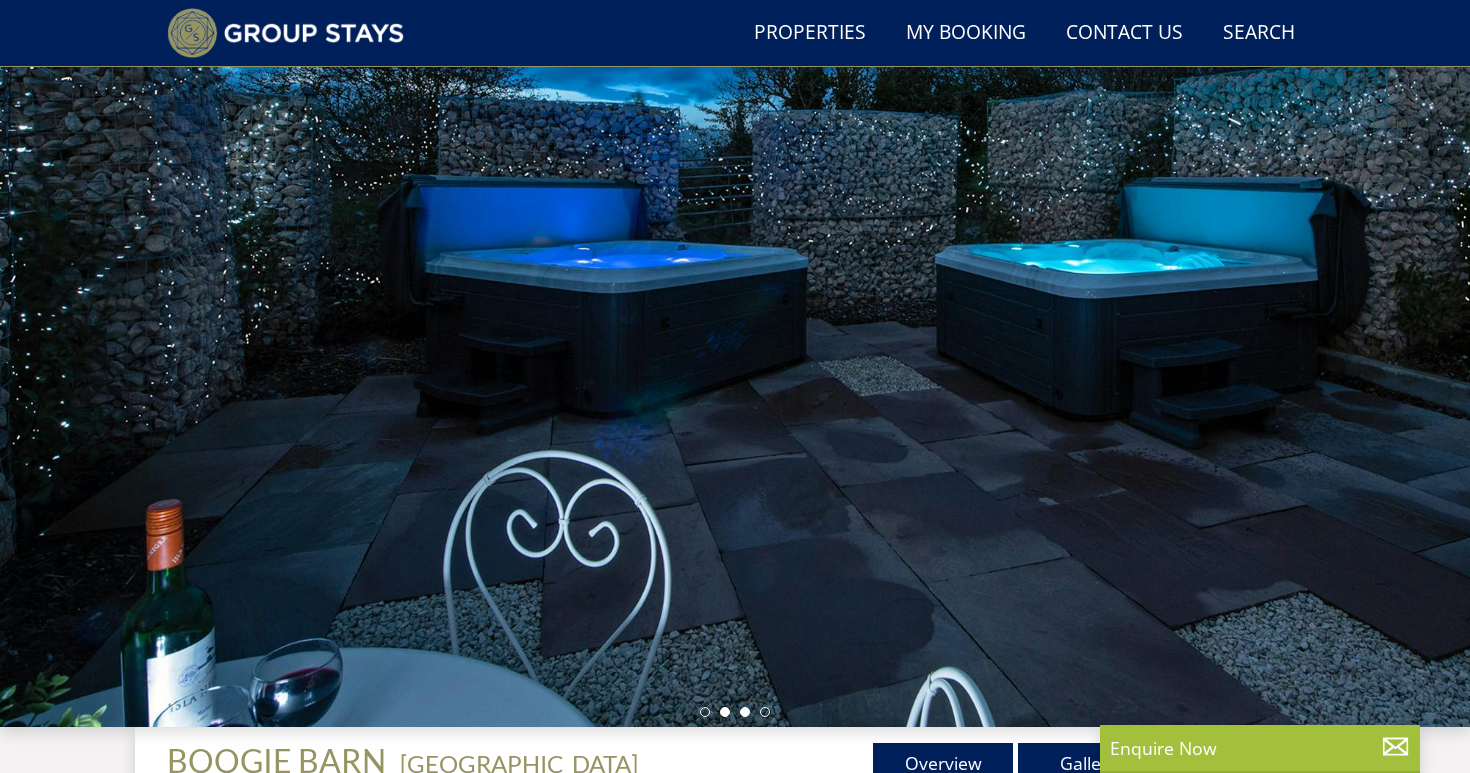 click at bounding box center [735, 712] 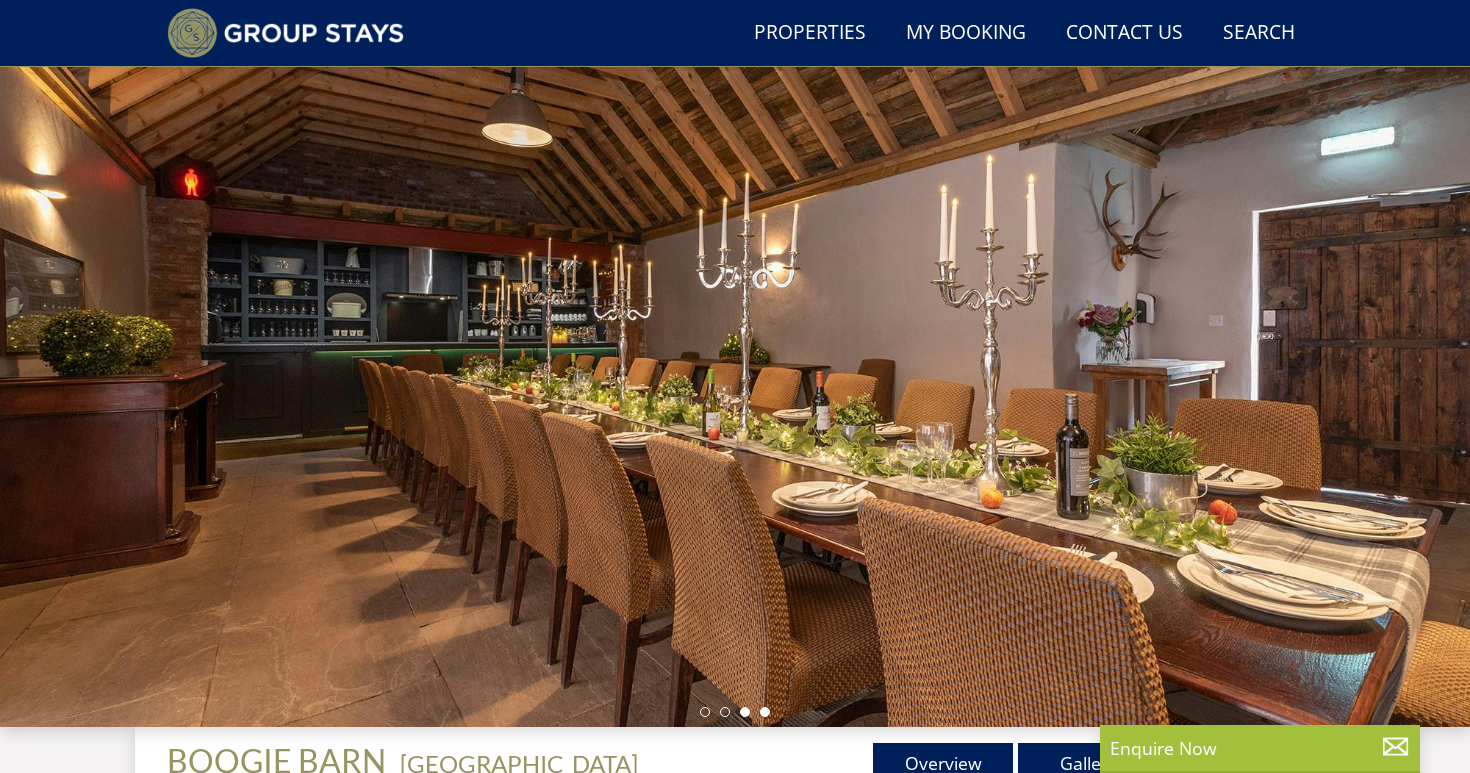 click at bounding box center (765, 712) 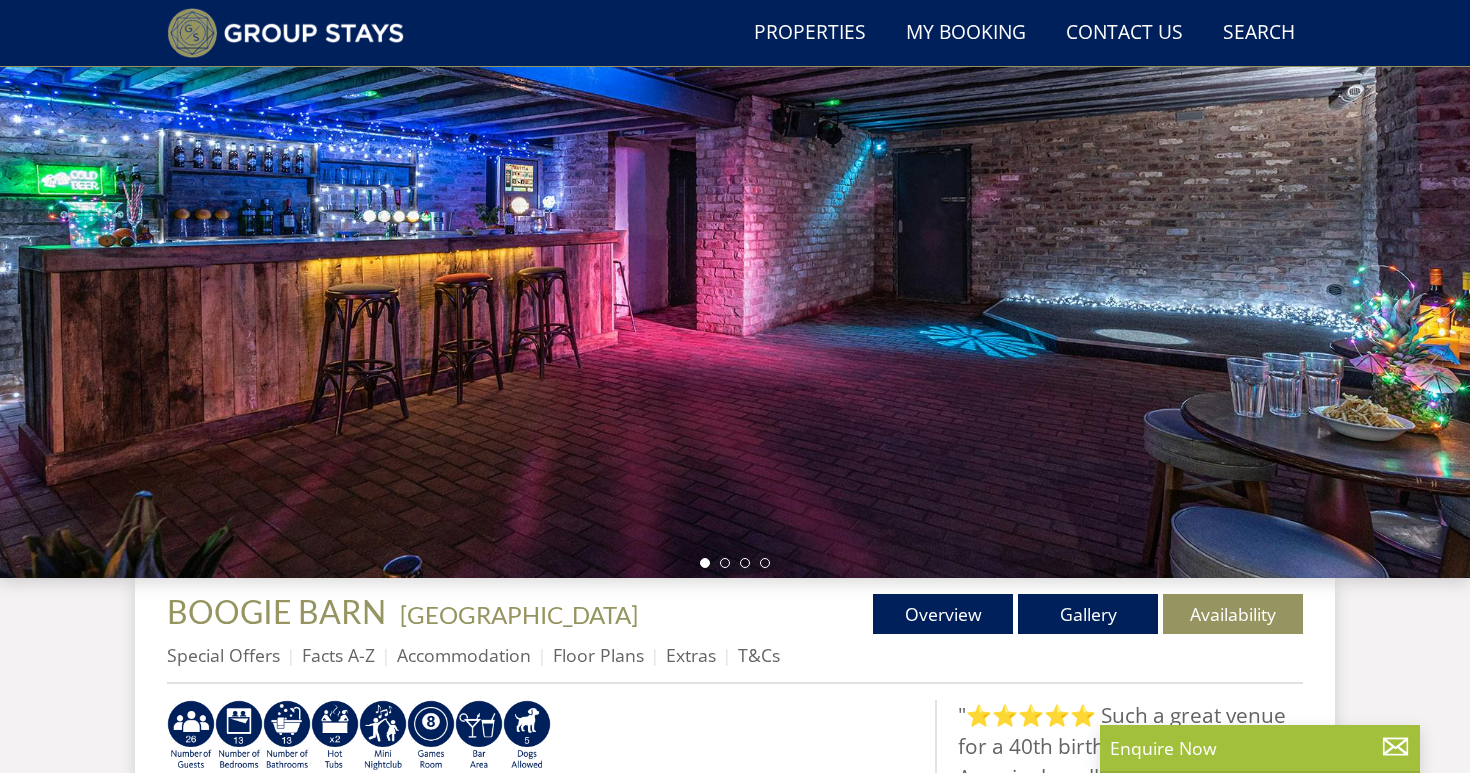 scroll, scrollTop: 225, scrollLeft: 0, axis: vertical 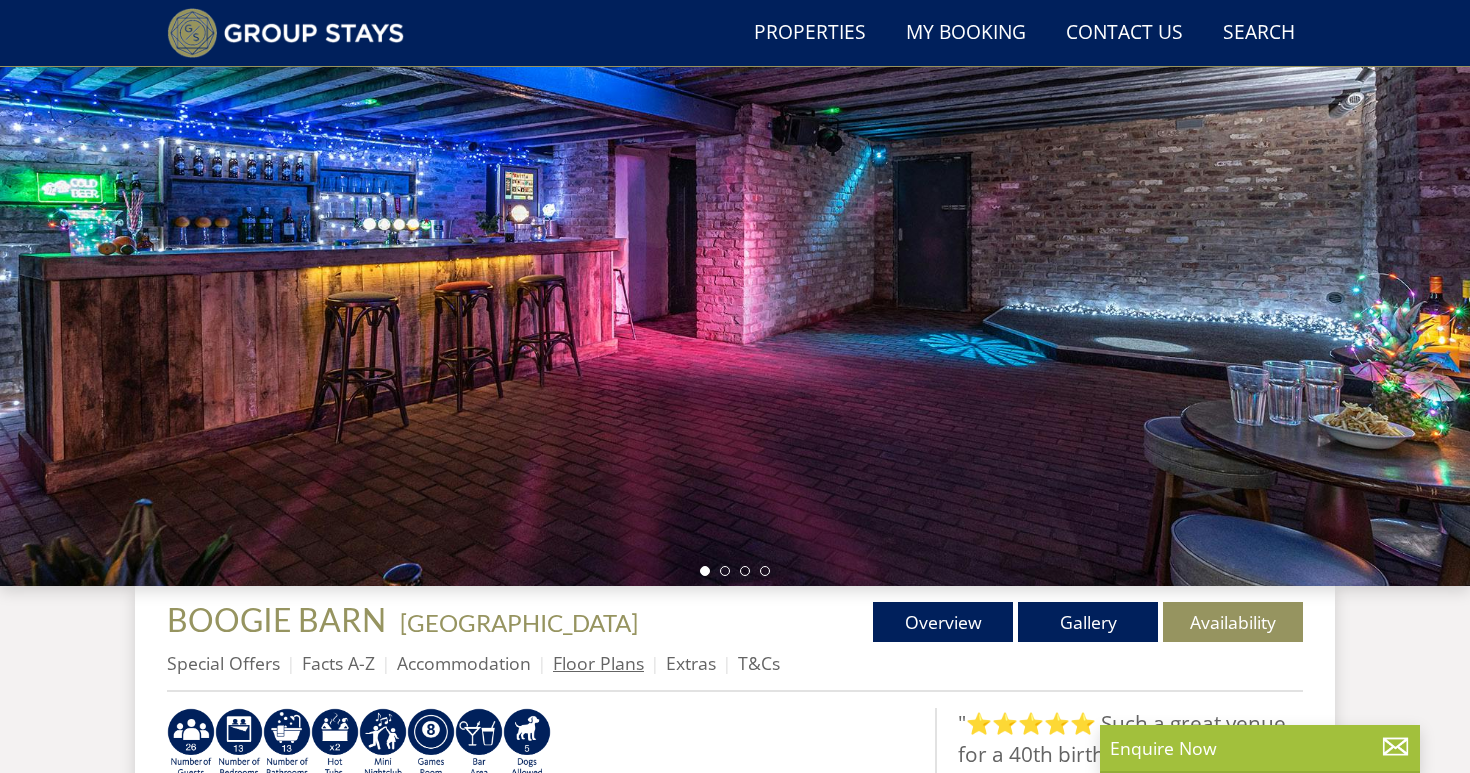 click on "Floor Plans" at bounding box center [598, 663] 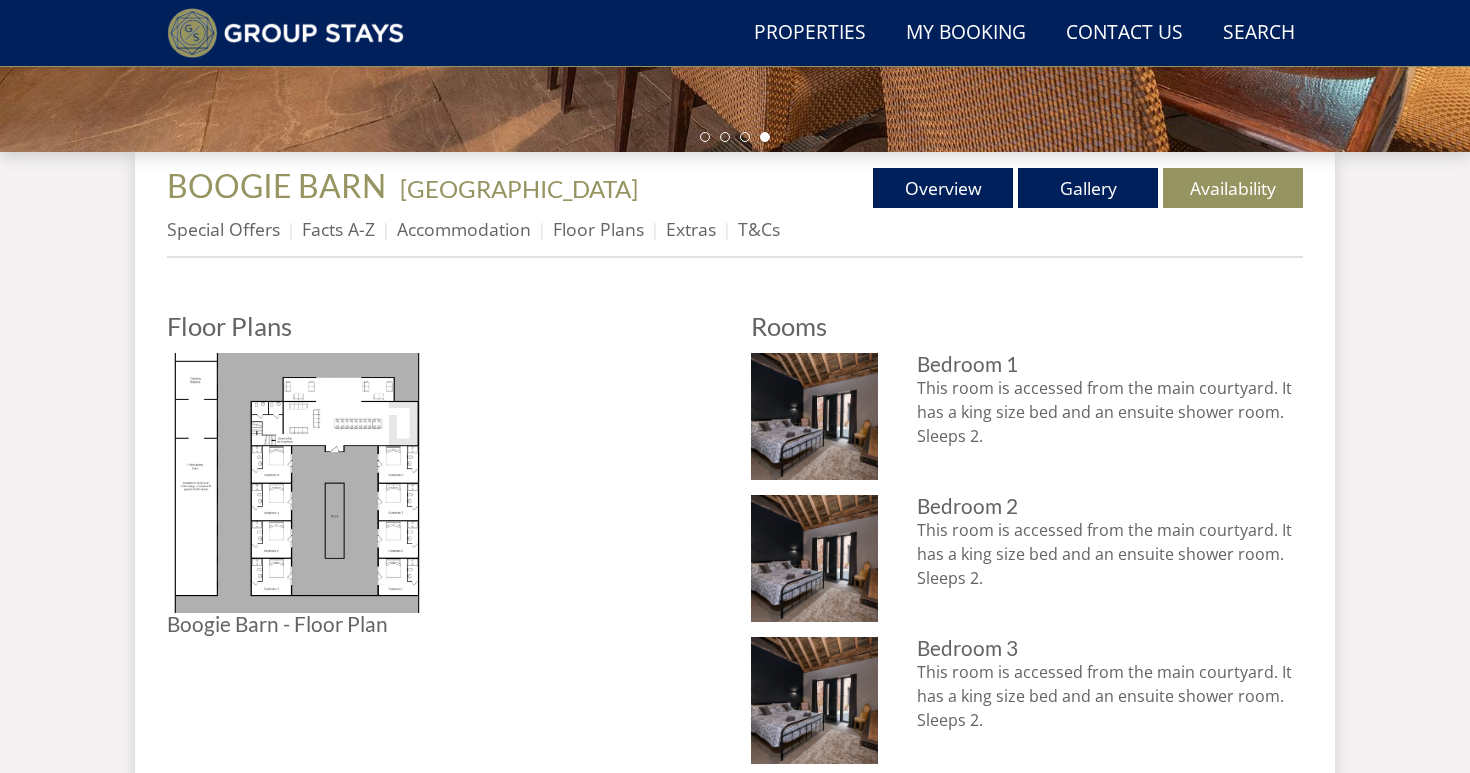 scroll, scrollTop: 464, scrollLeft: 0, axis: vertical 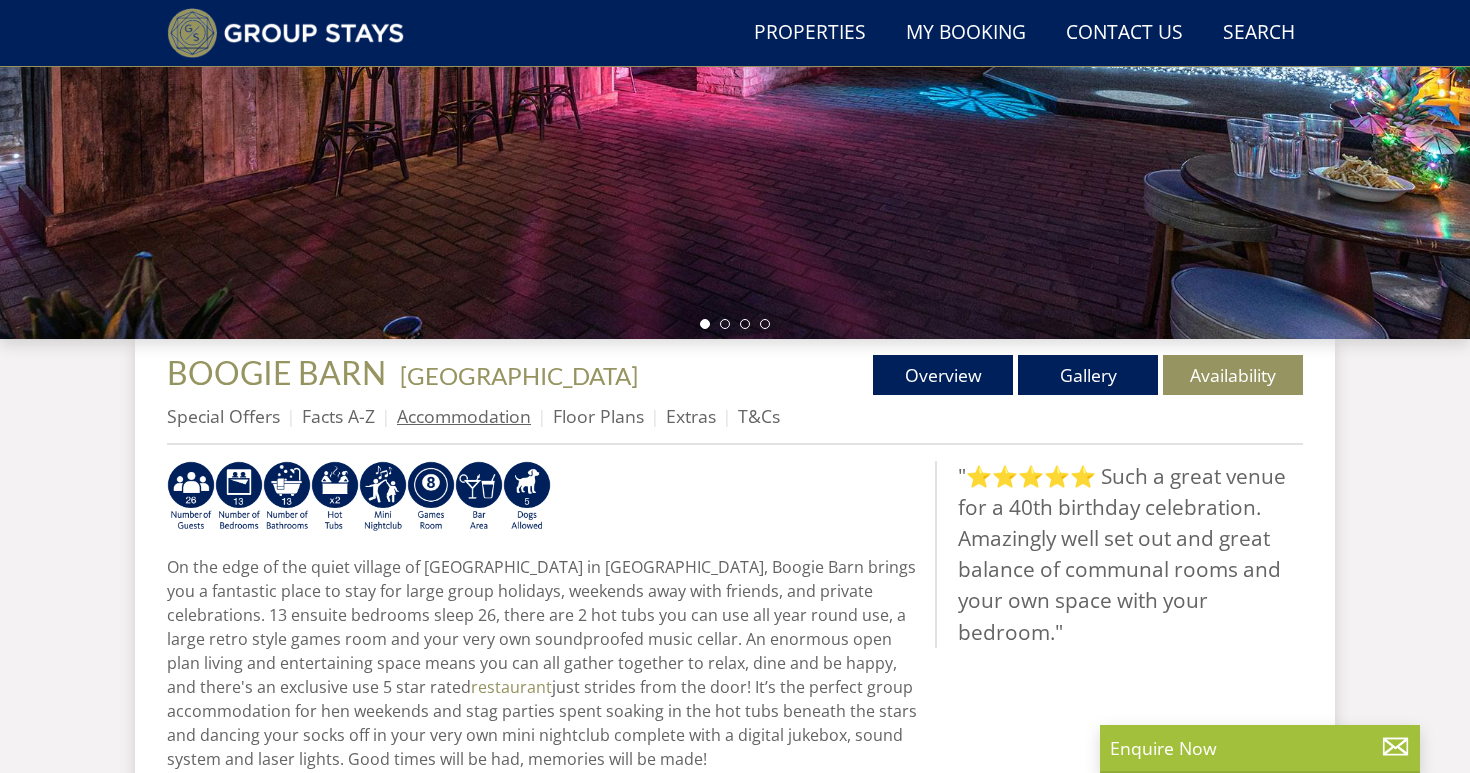 click on "Accommodation" at bounding box center (464, 416) 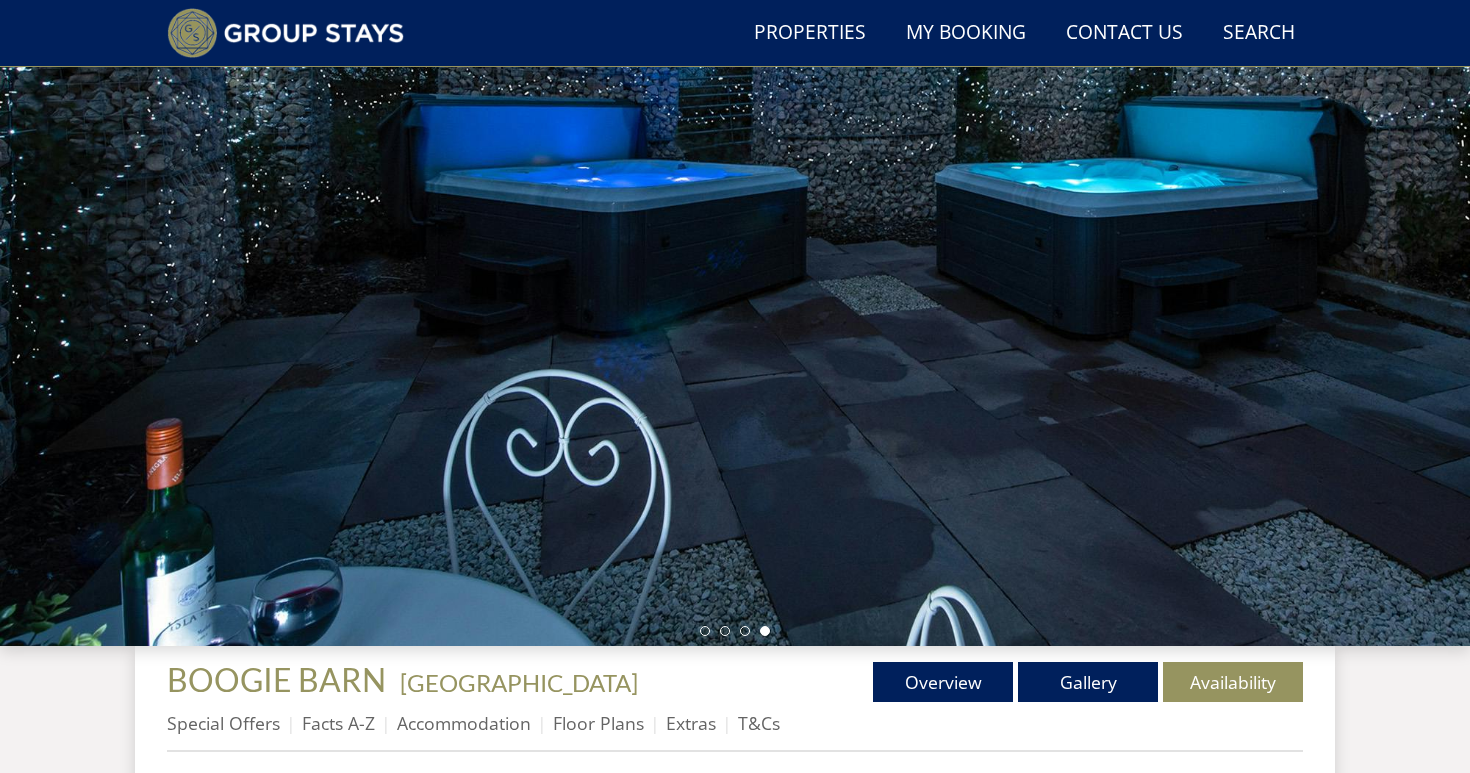 scroll, scrollTop: 171, scrollLeft: 0, axis: vertical 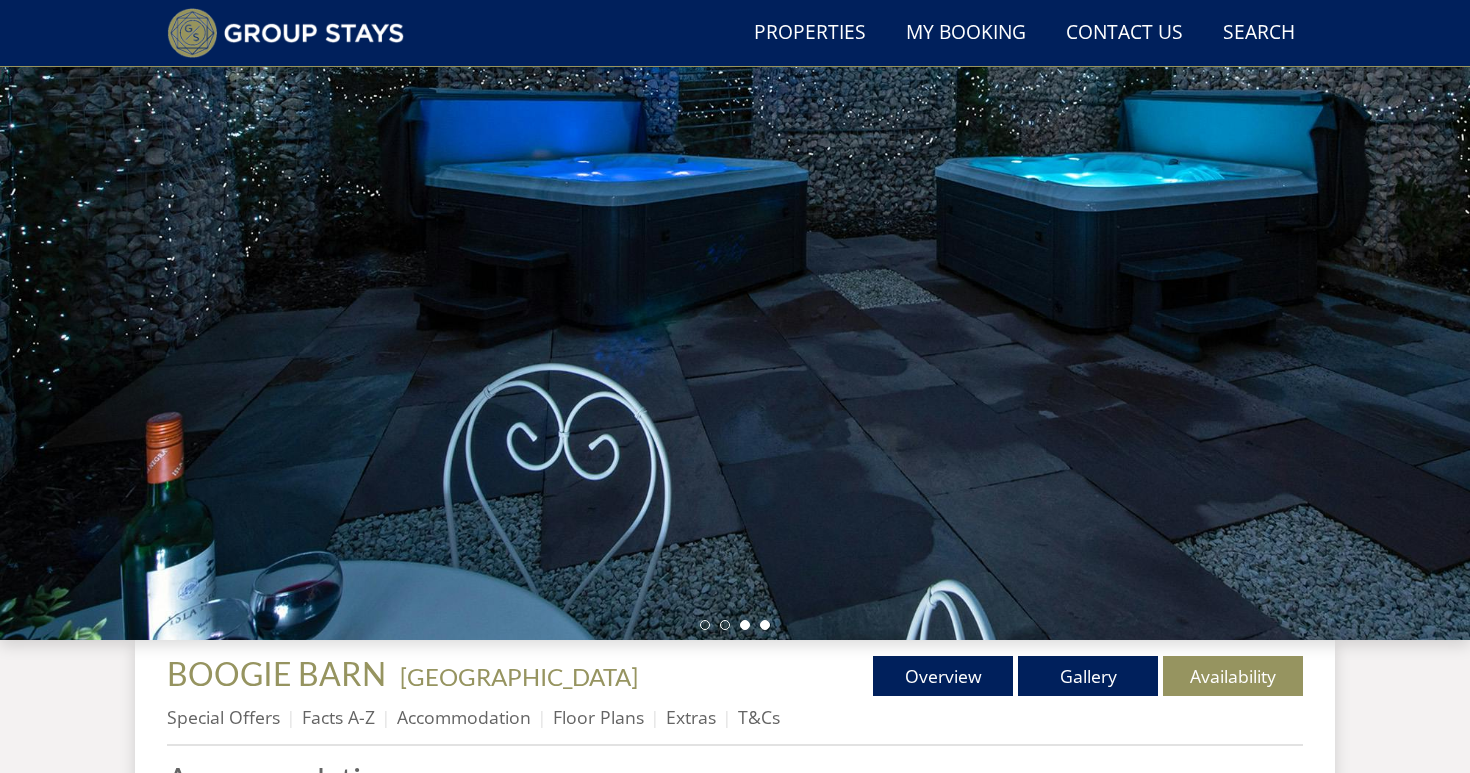 click at bounding box center [745, 625] 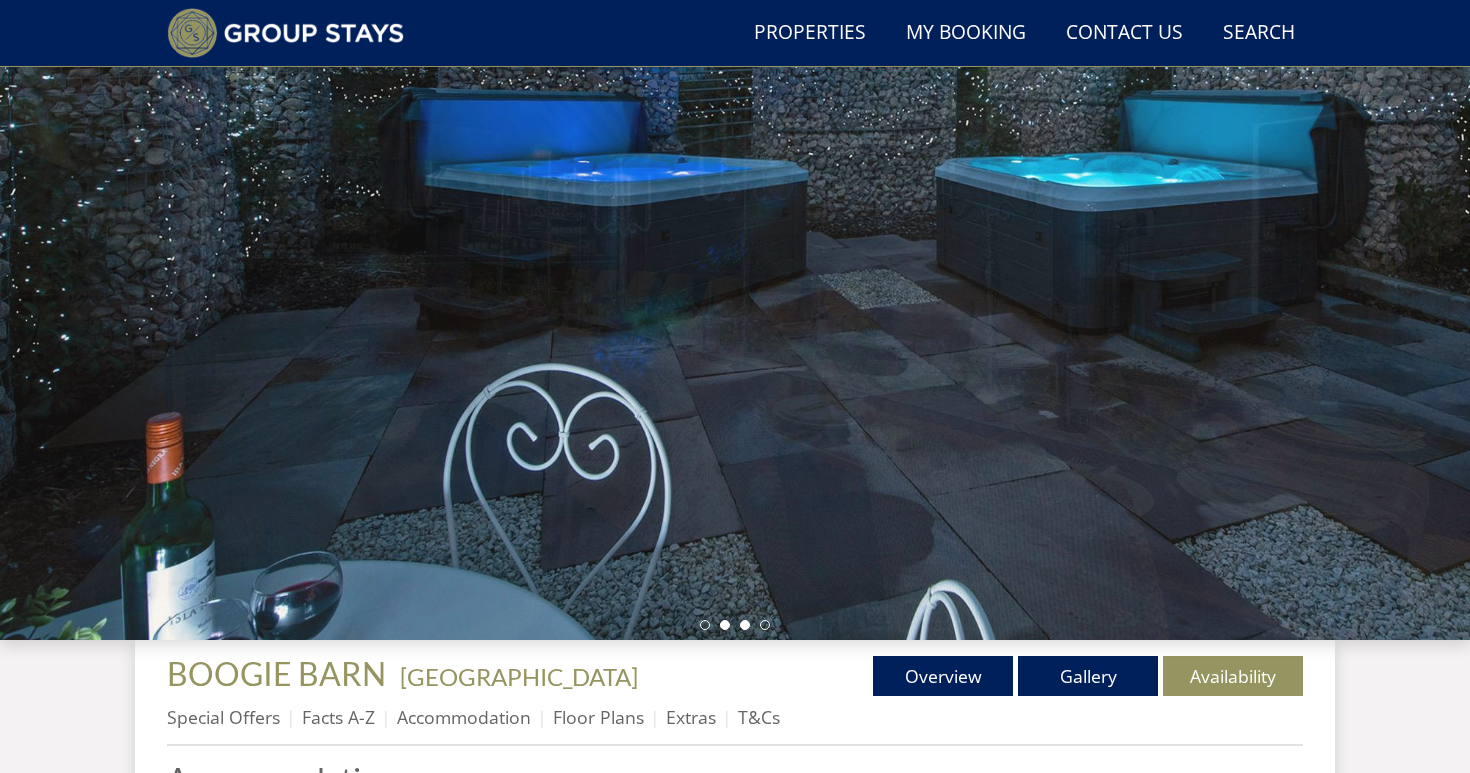 click at bounding box center [735, 625] 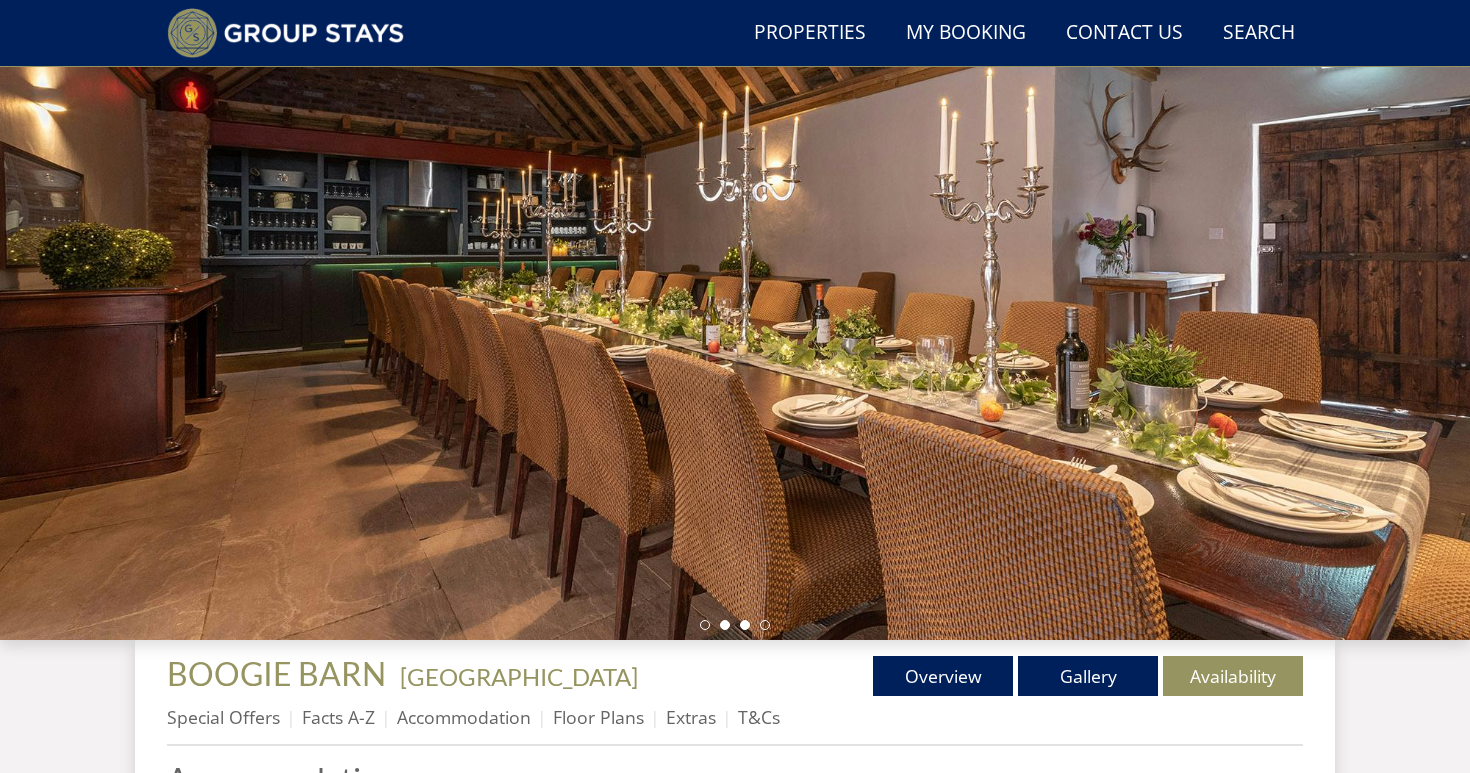 click at bounding box center (725, 625) 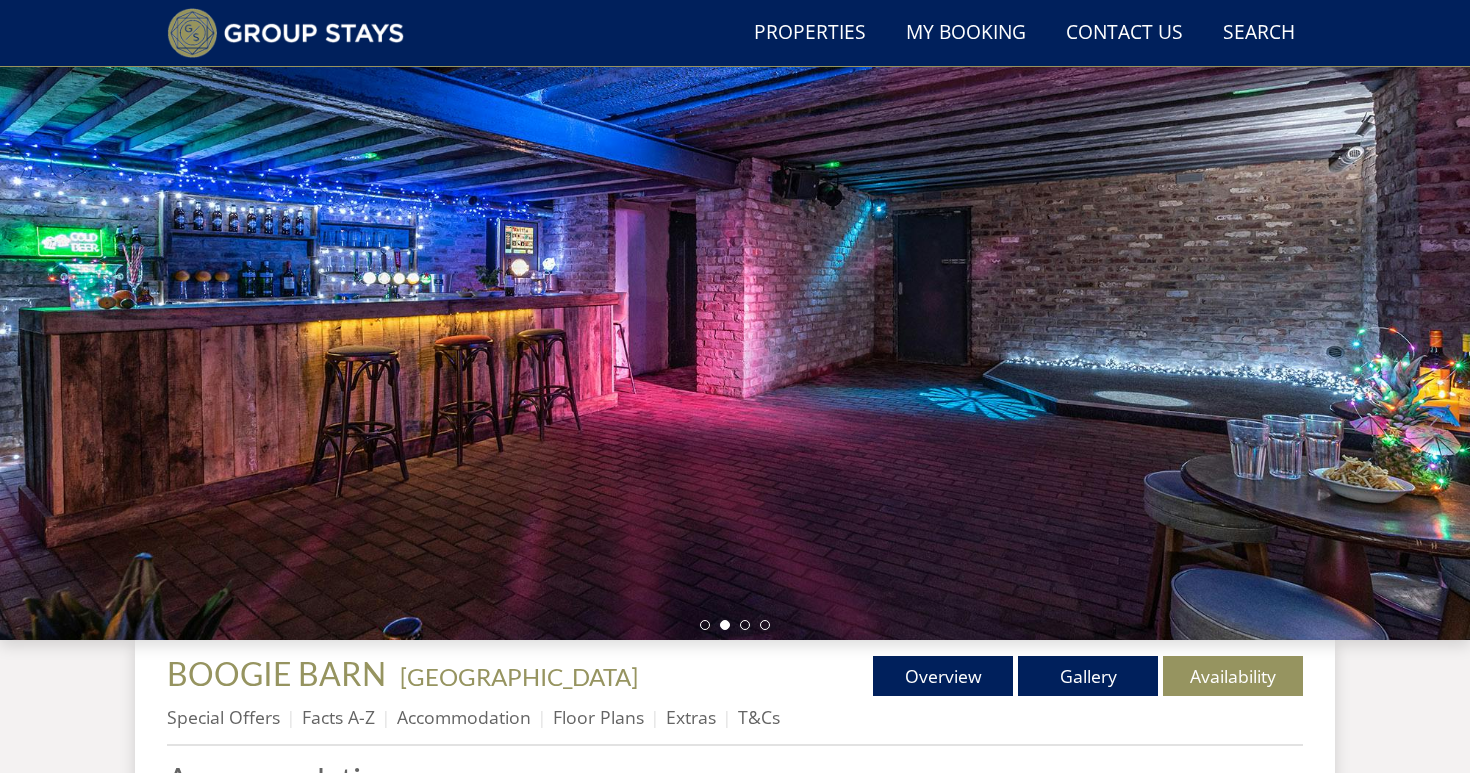 click at bounding box center [735, 625] 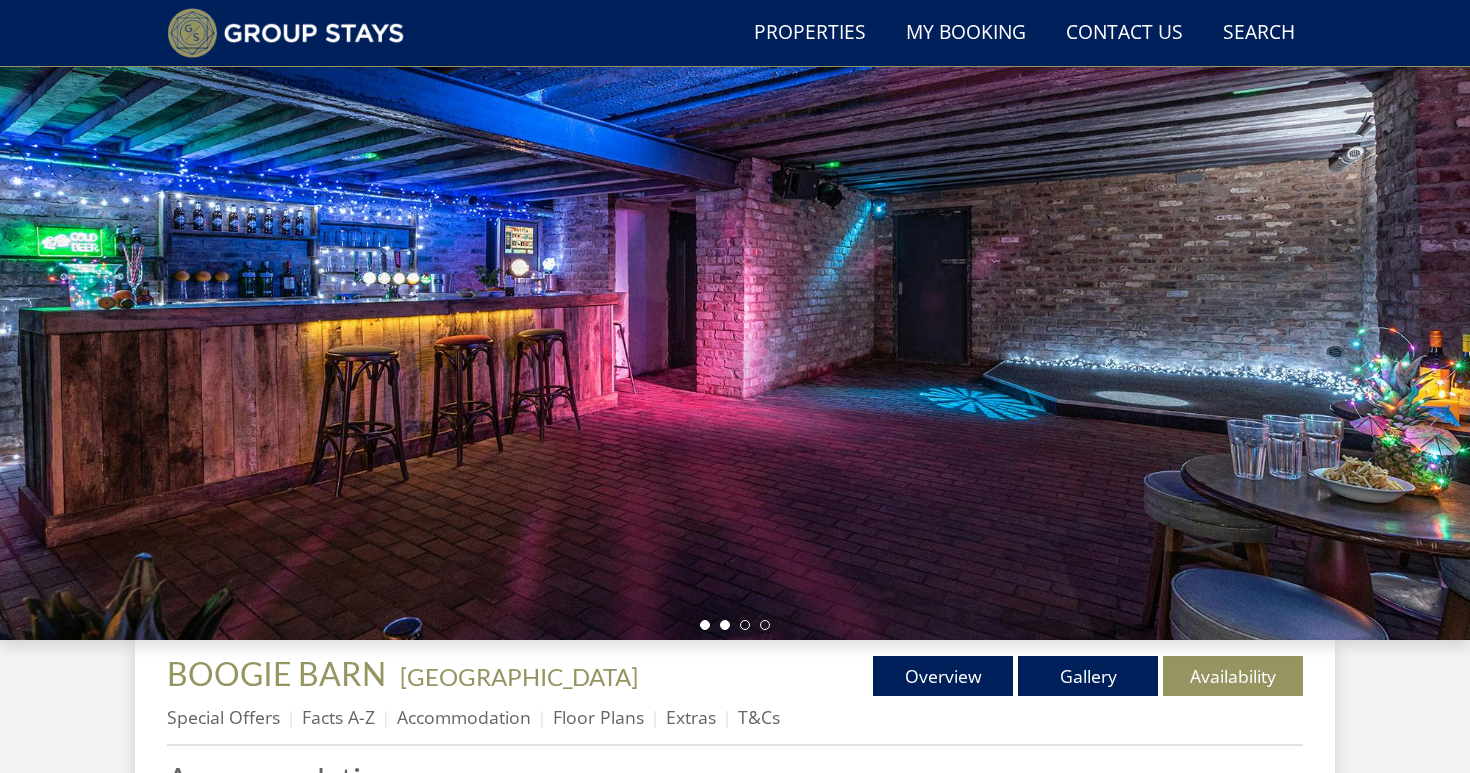 click at bounding box center [705, 625] 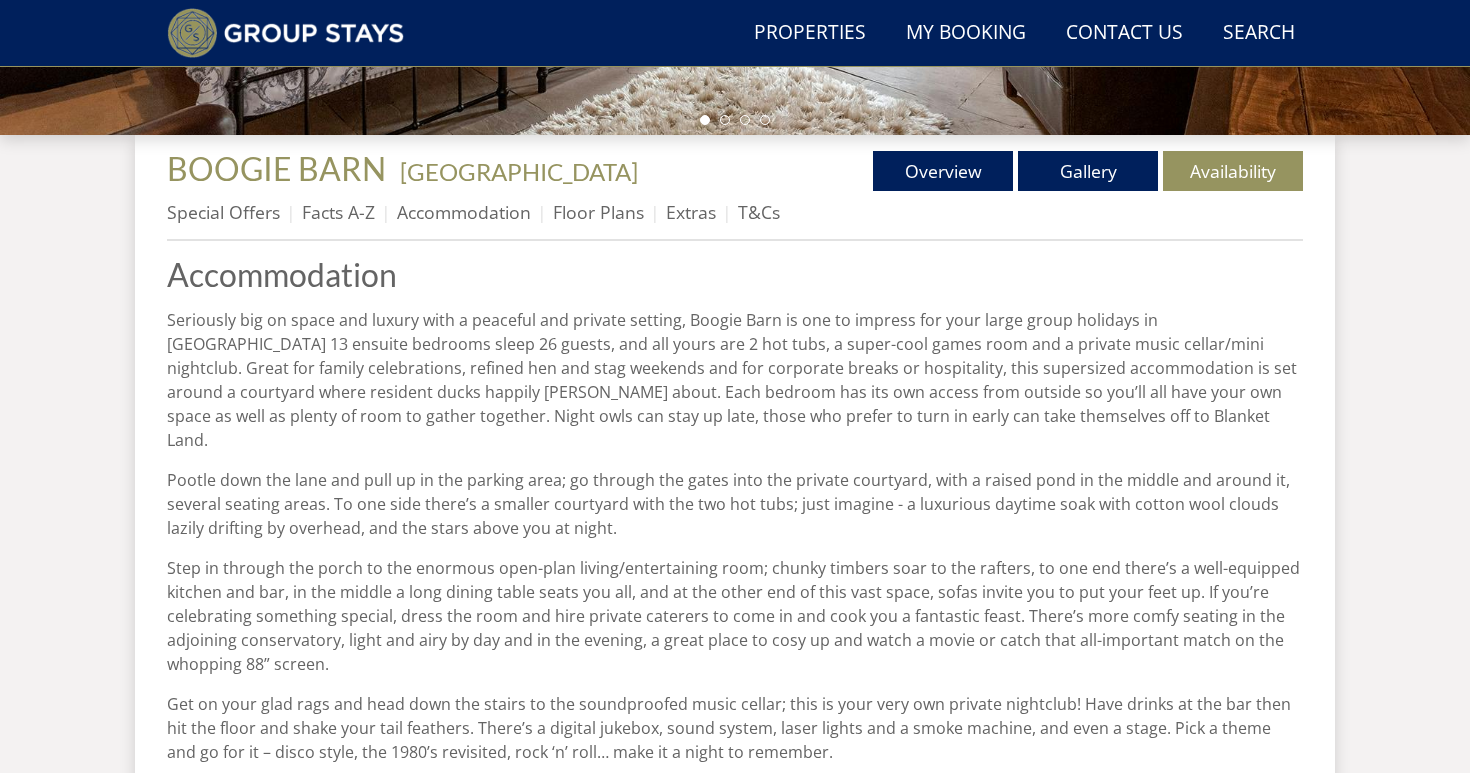 scroll, scrollTop: 680, scrollLeft: 0, axis: vertical 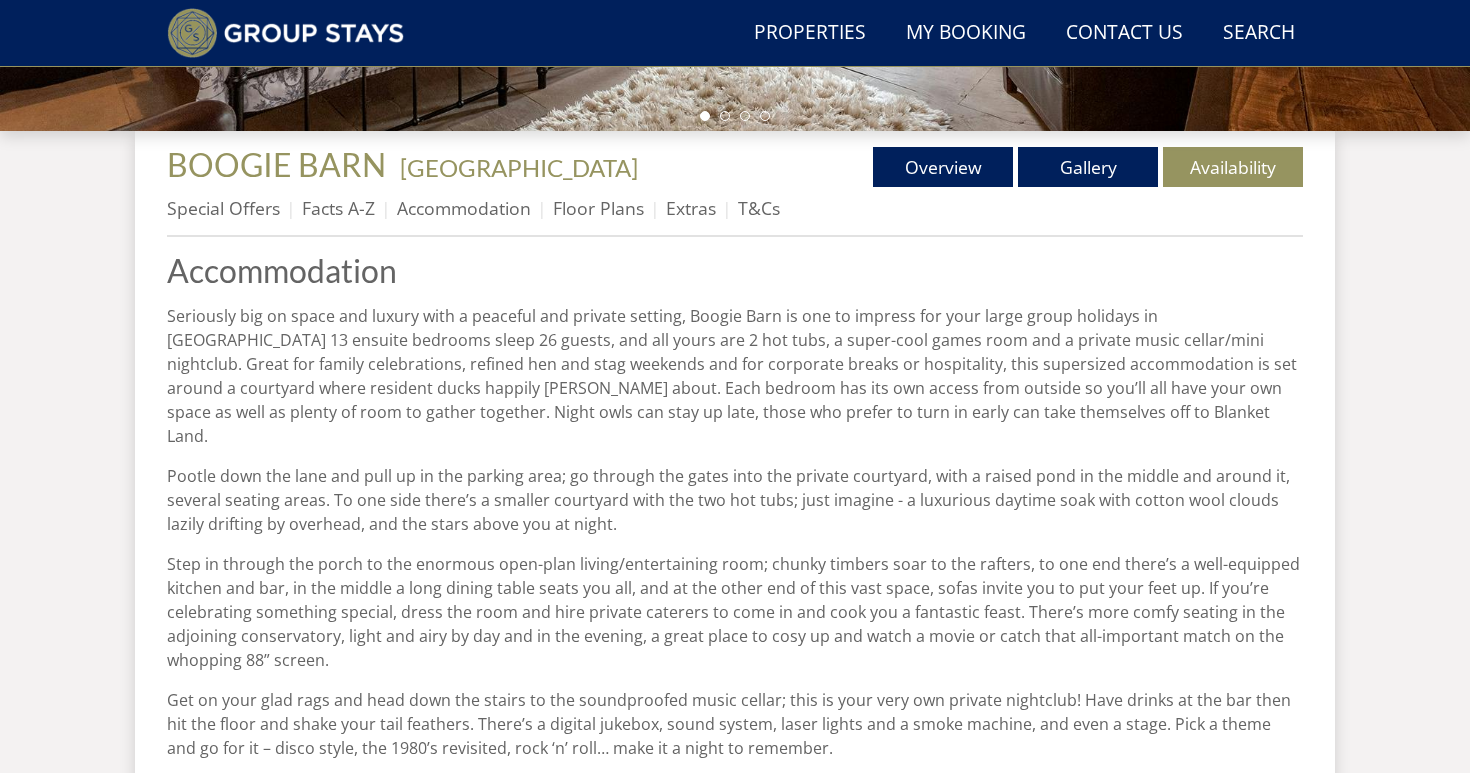 click on "Special Offers
Facts A-Z
Accommodation
Floor Plans
Extras
T&Cs" at bounding box center [735, 213] 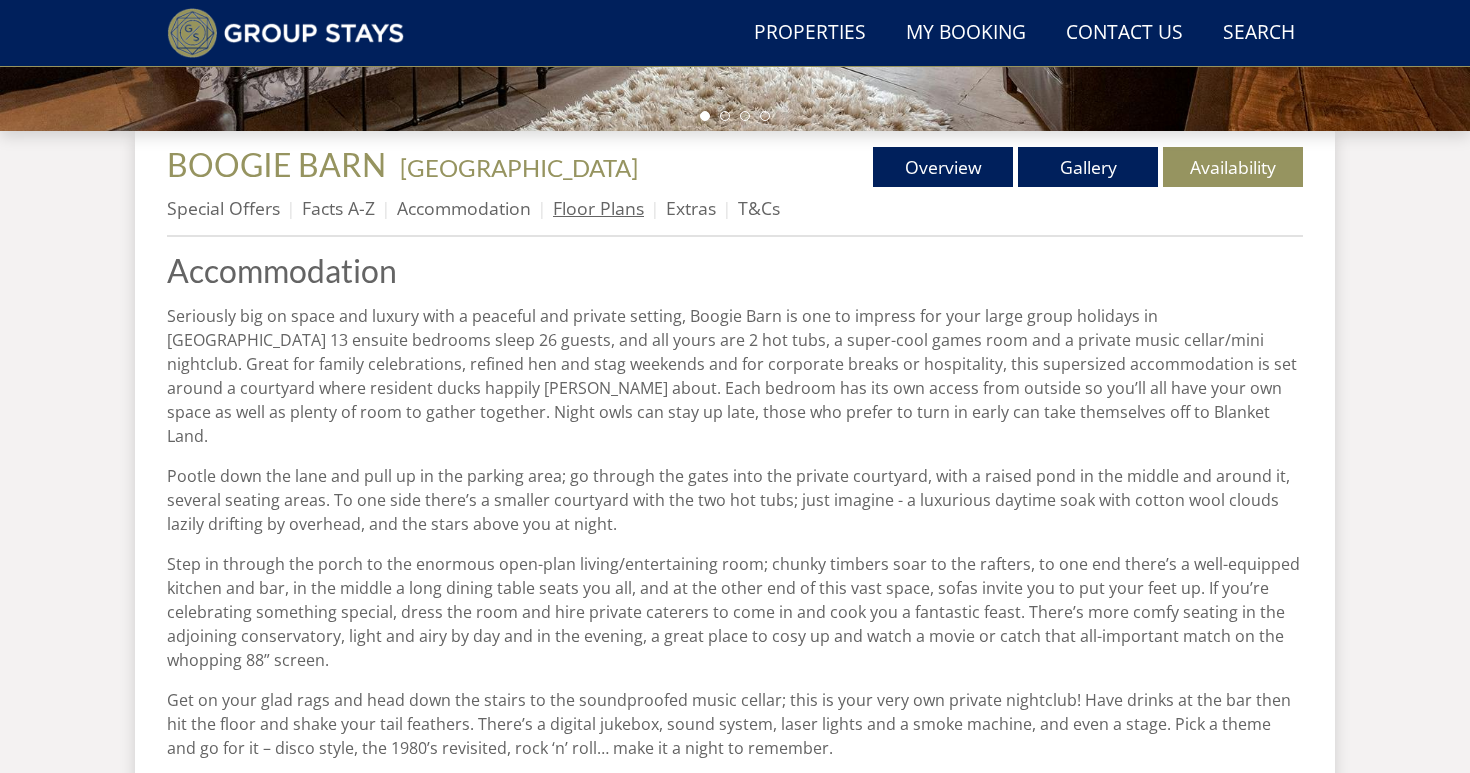 click on "Floor Plans" at bounding box center (598, 208) 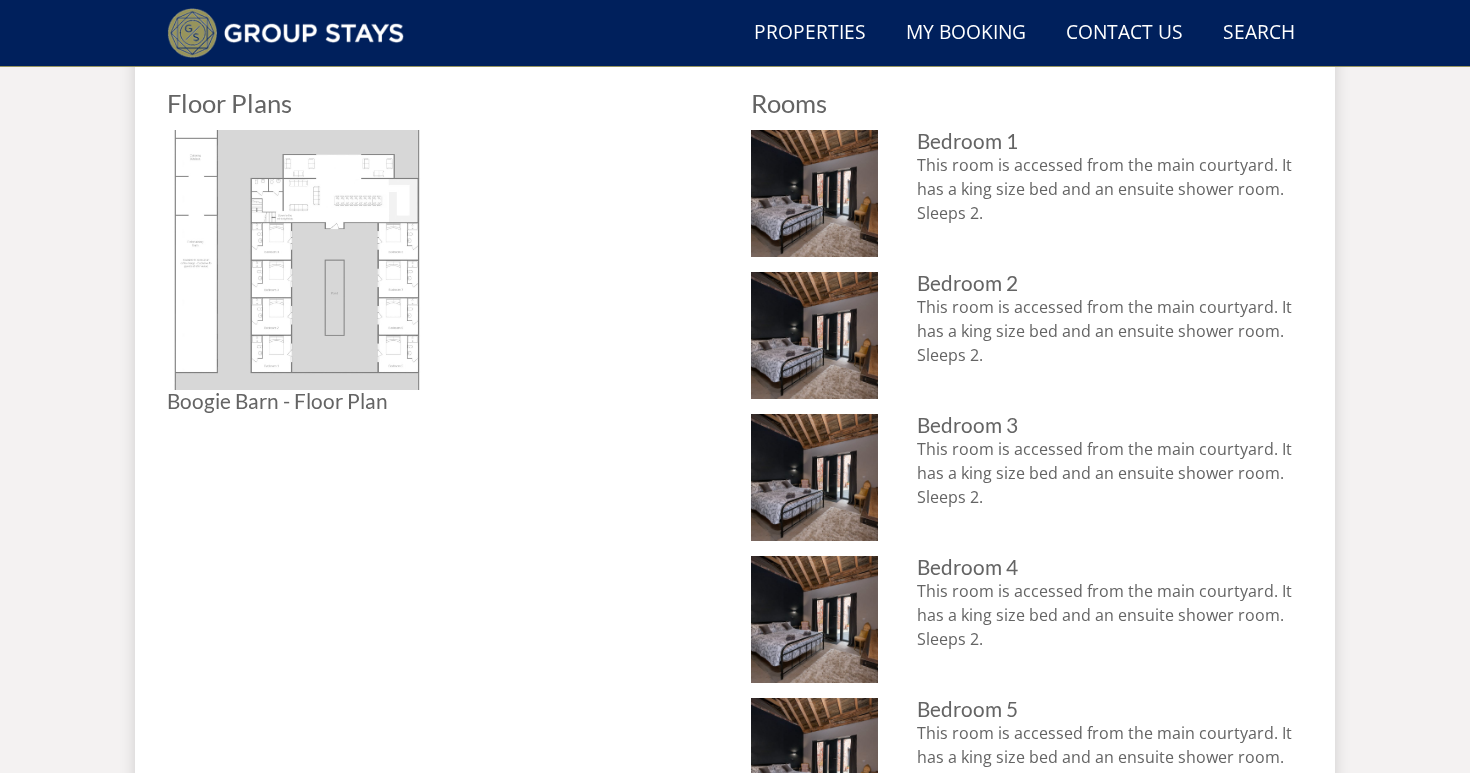 scroll, scrollTop: 802, scrollLeft: 0, axis: vertical 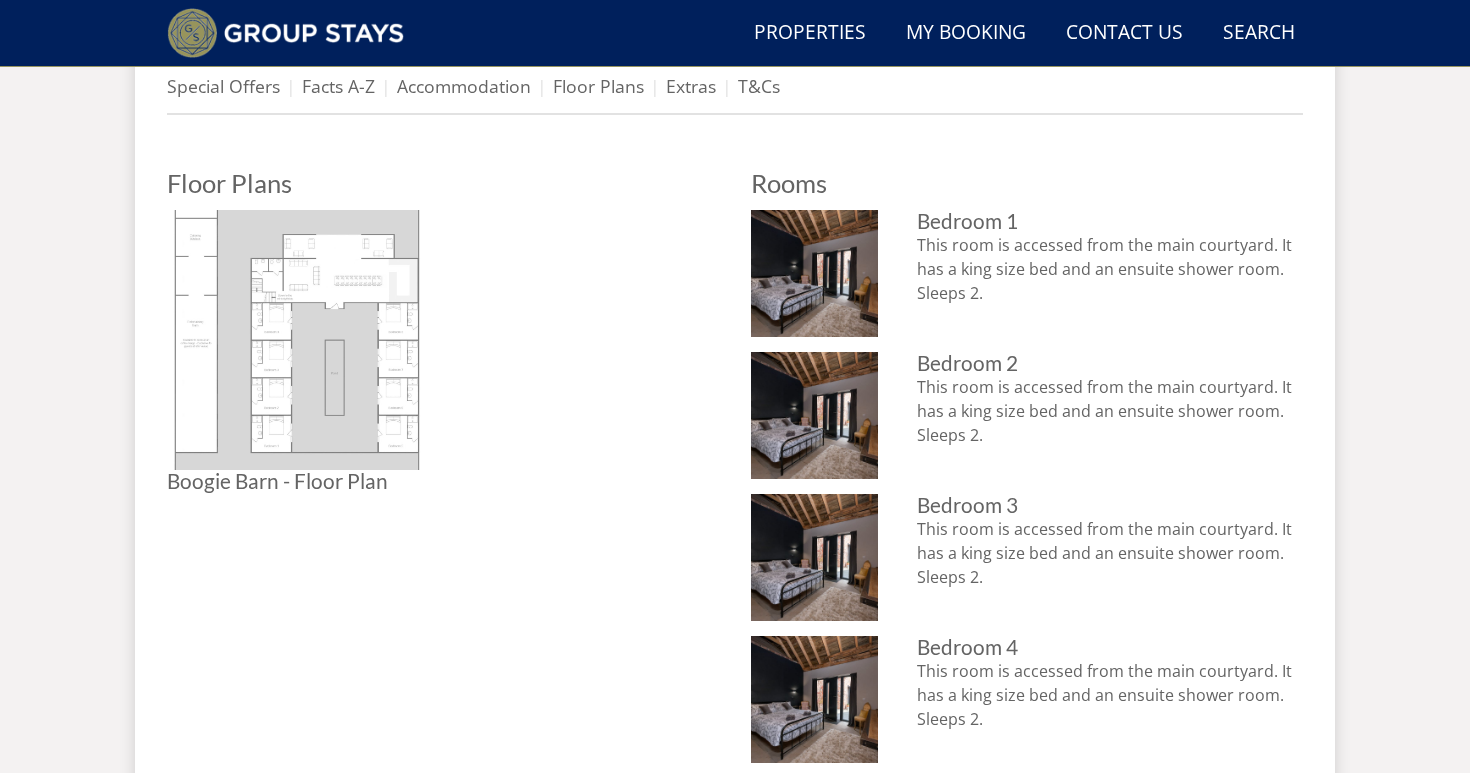 click at bounding box center (297, 340) 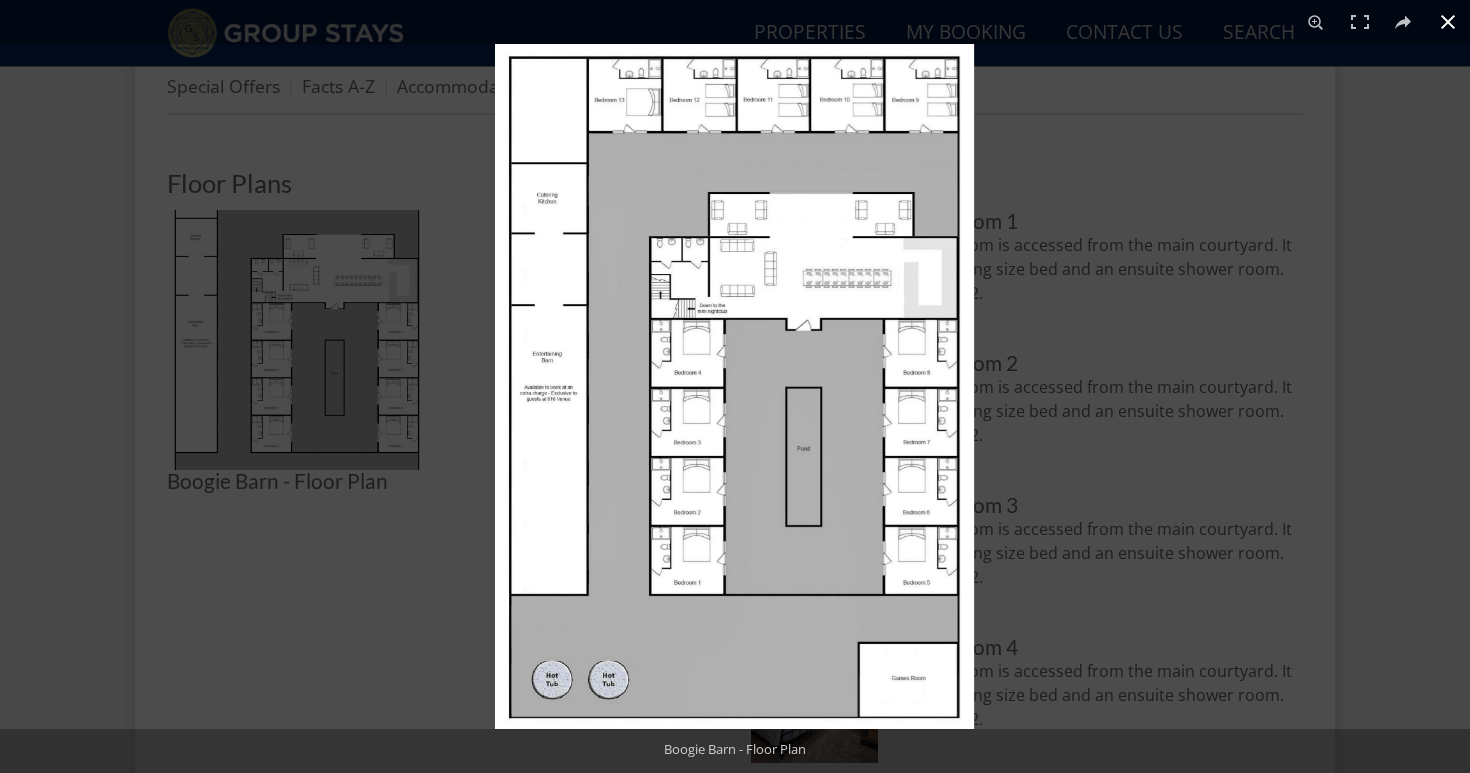 click at bounding box center (1230, 430) 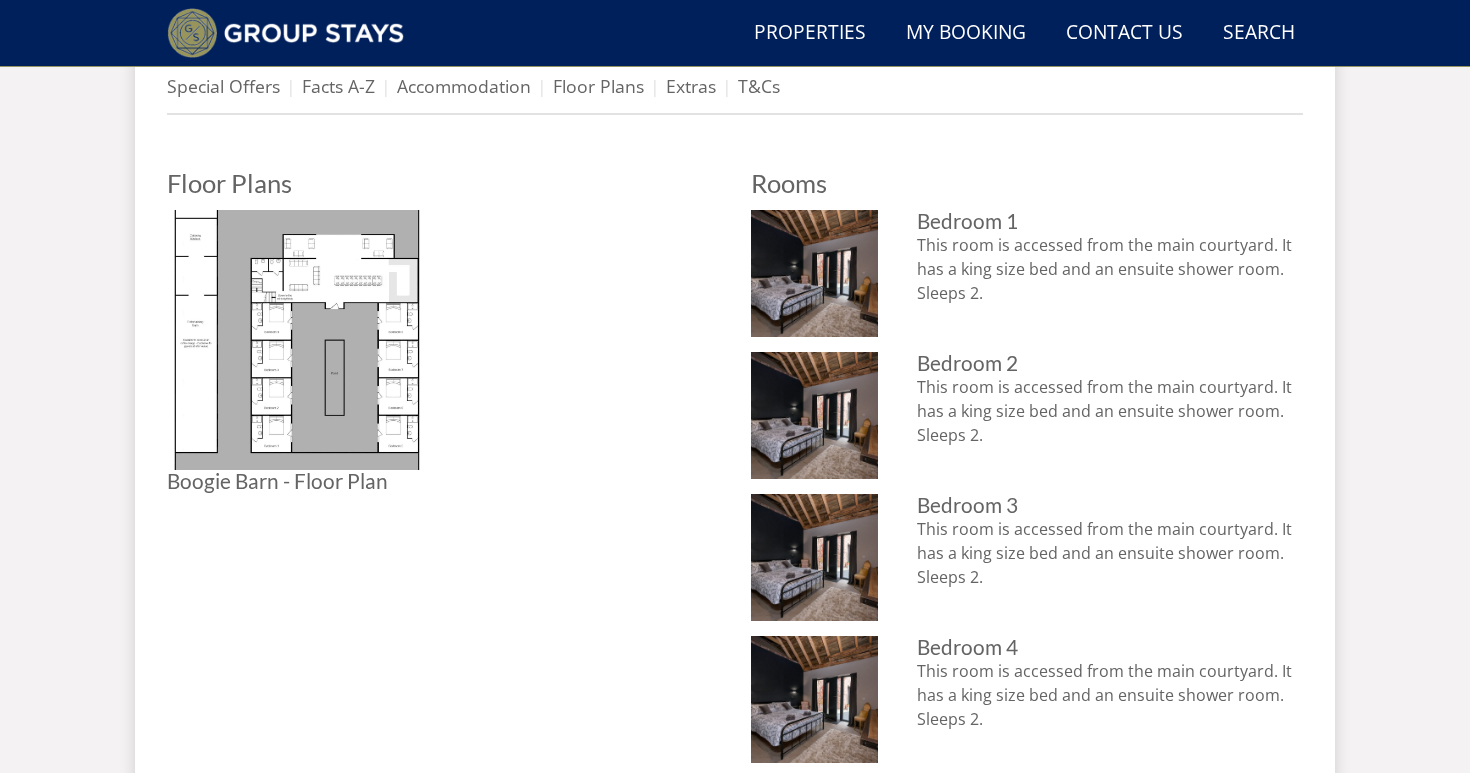 scroll, scrollTop: 803, scrollLeft: 0, axis: vertical 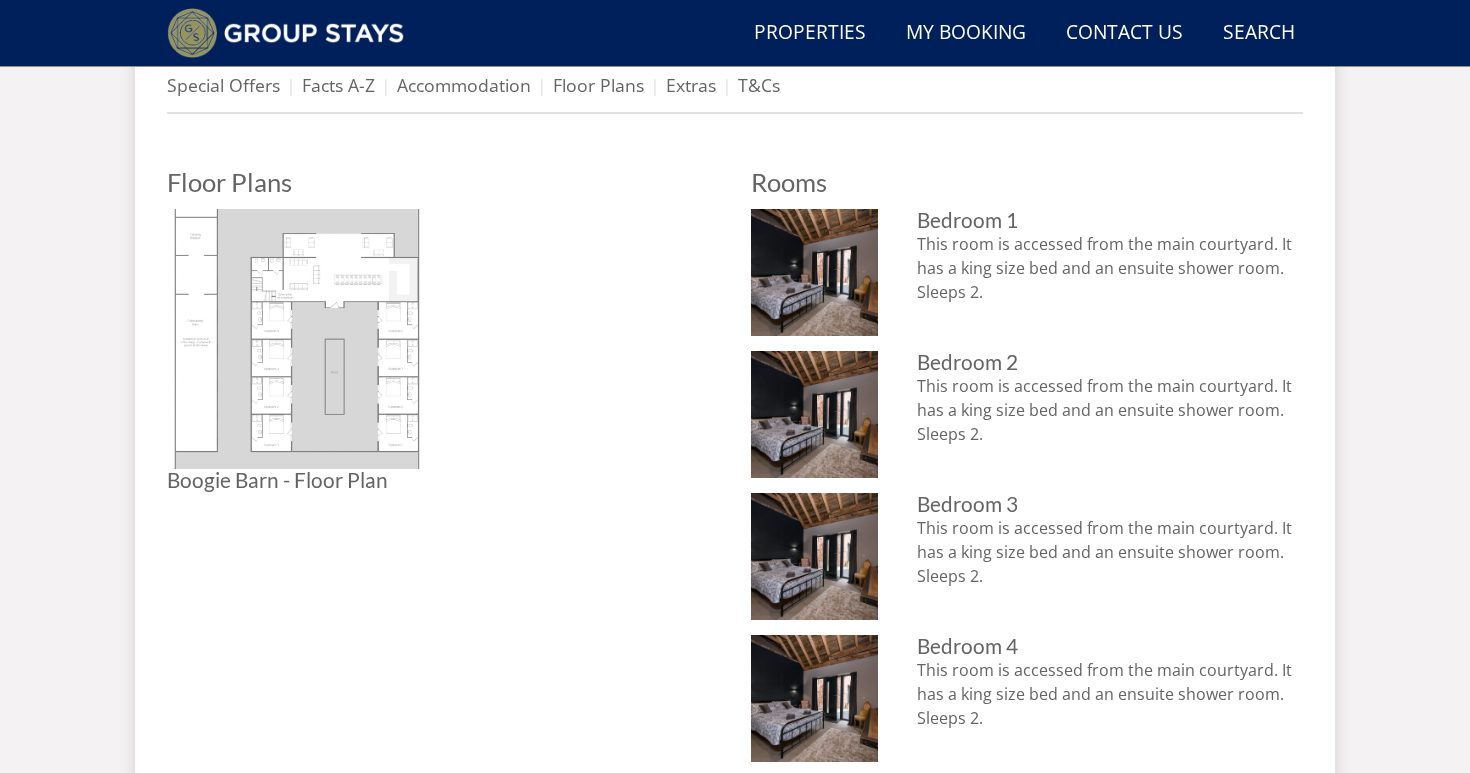 click at bounding box center [297, 339] 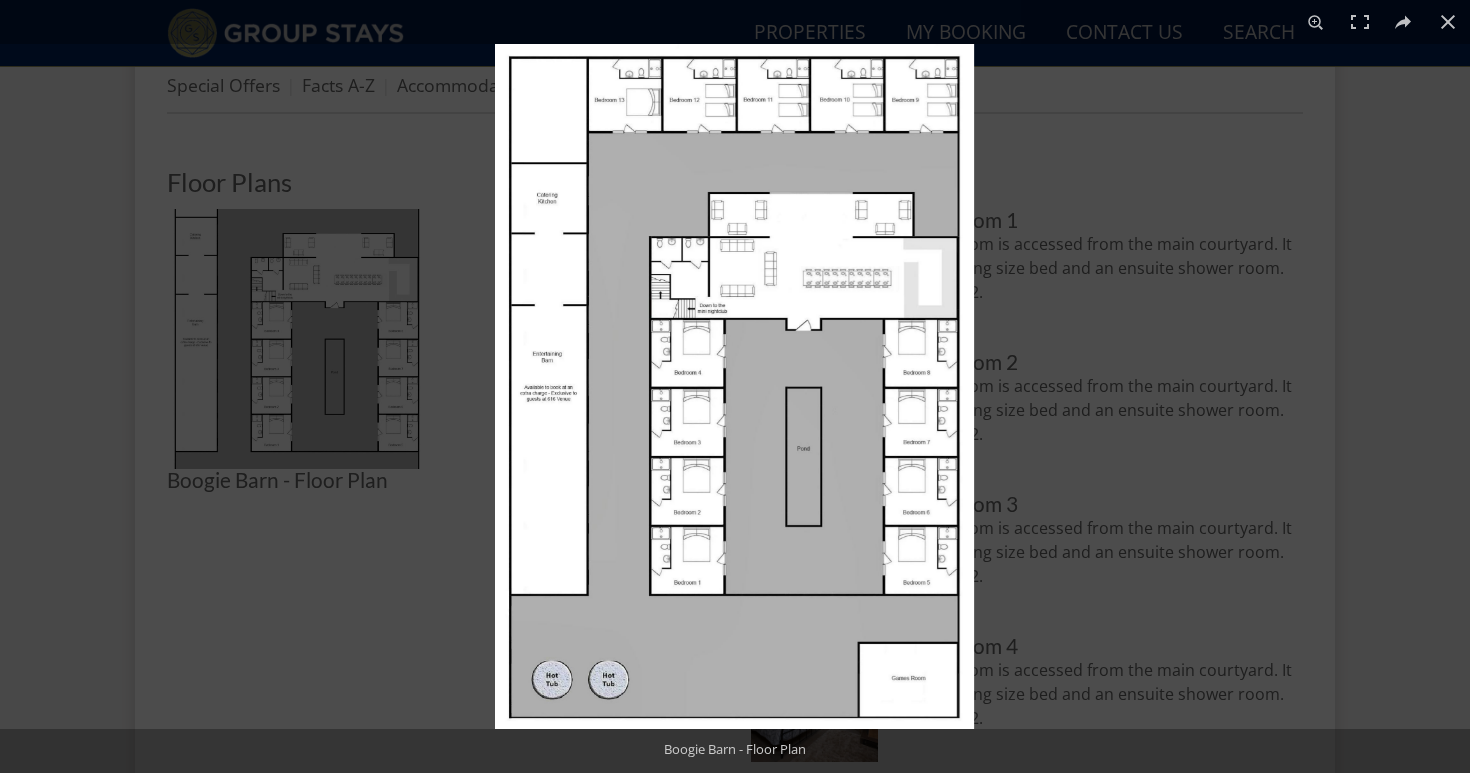 click at bounding box center [734, 386] 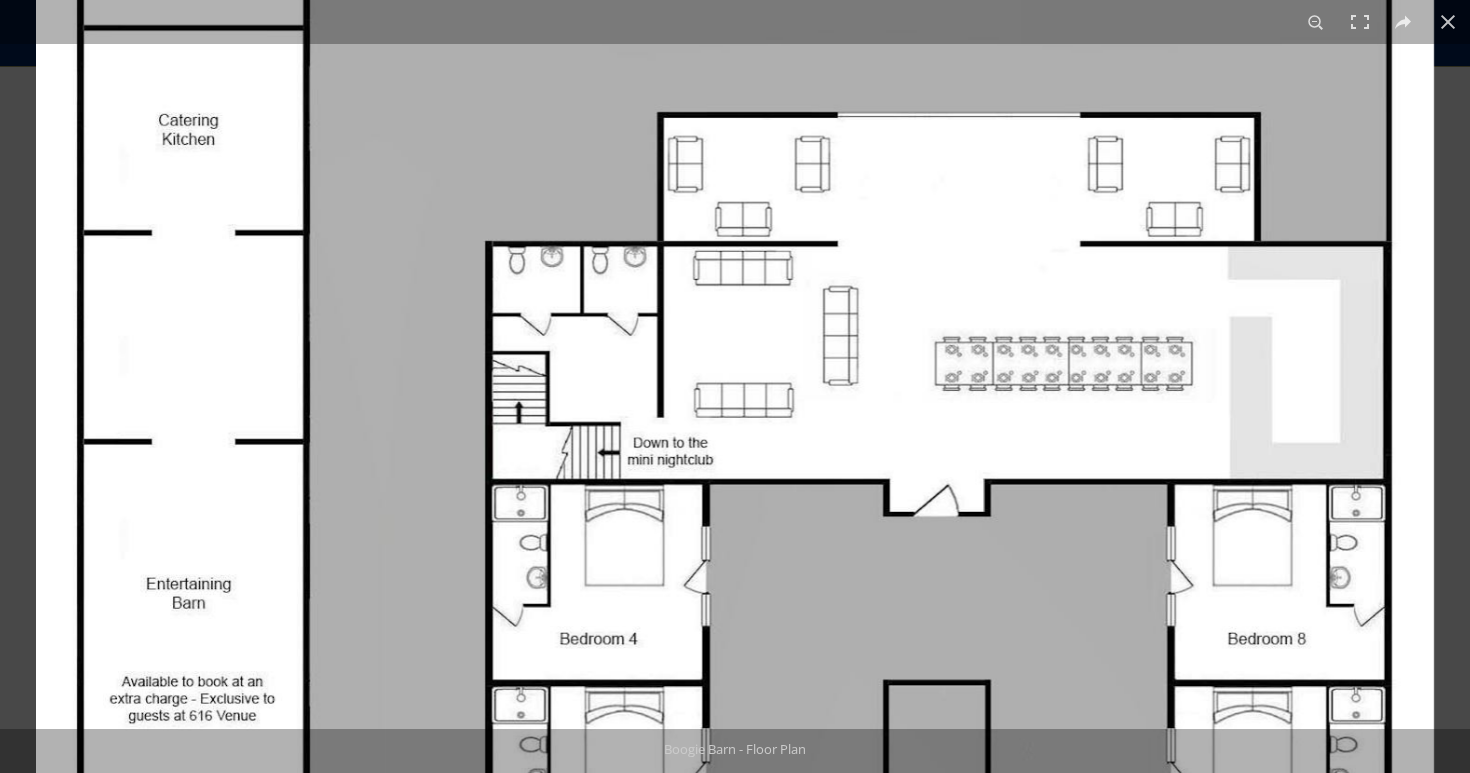 click at bounding box center [735, 679] 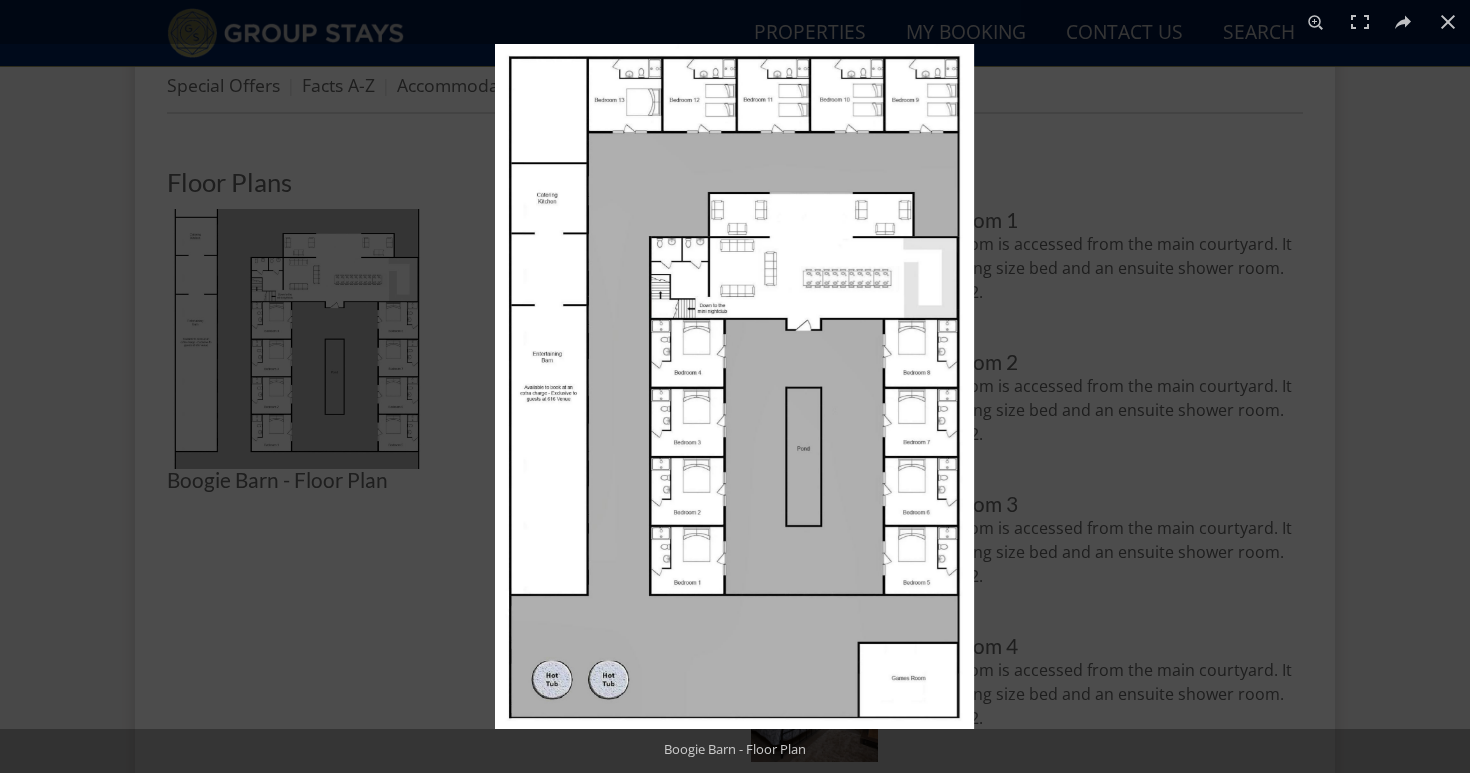 click at bounding box center [734, 386] 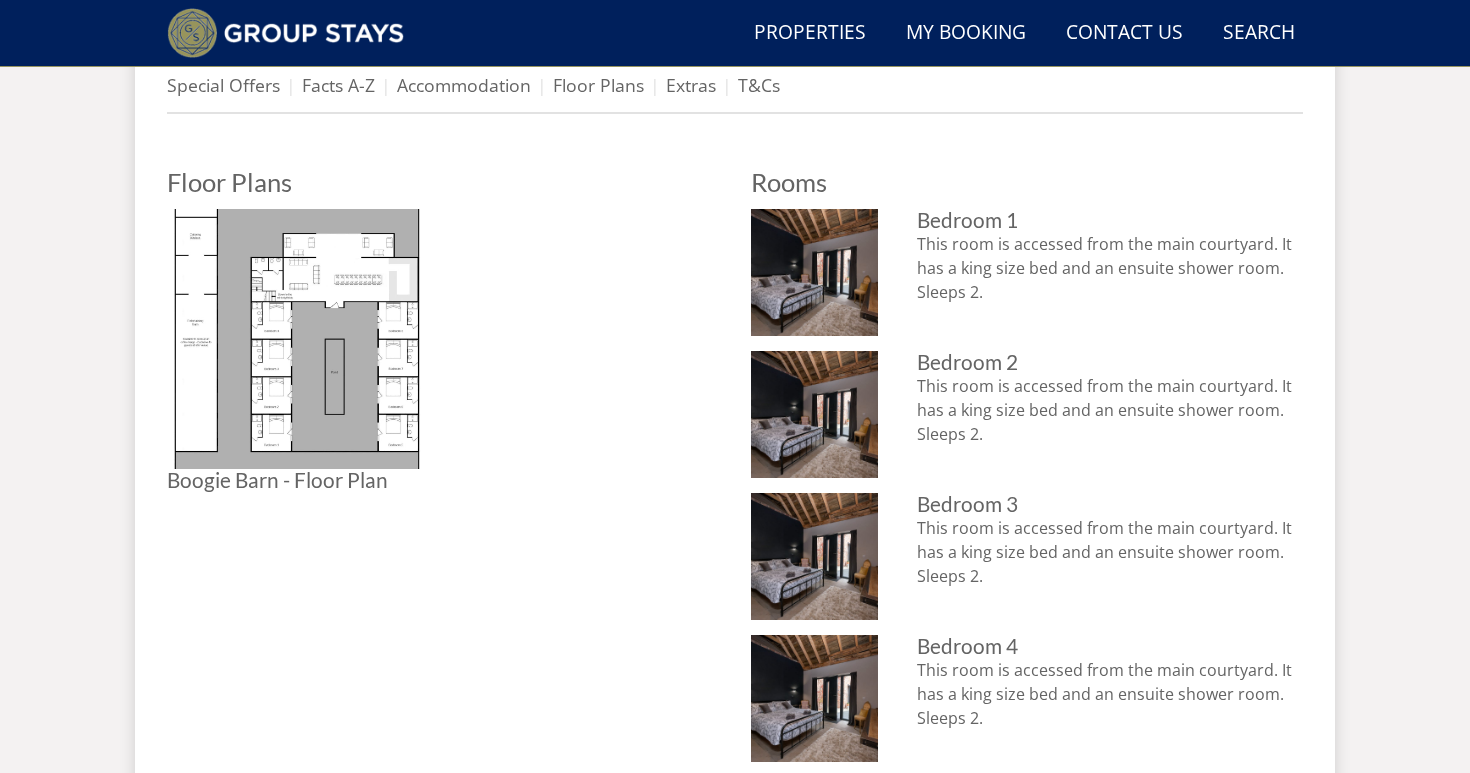 scroll, scrollTop: 925, scrollLeft: 0, axis: vertical 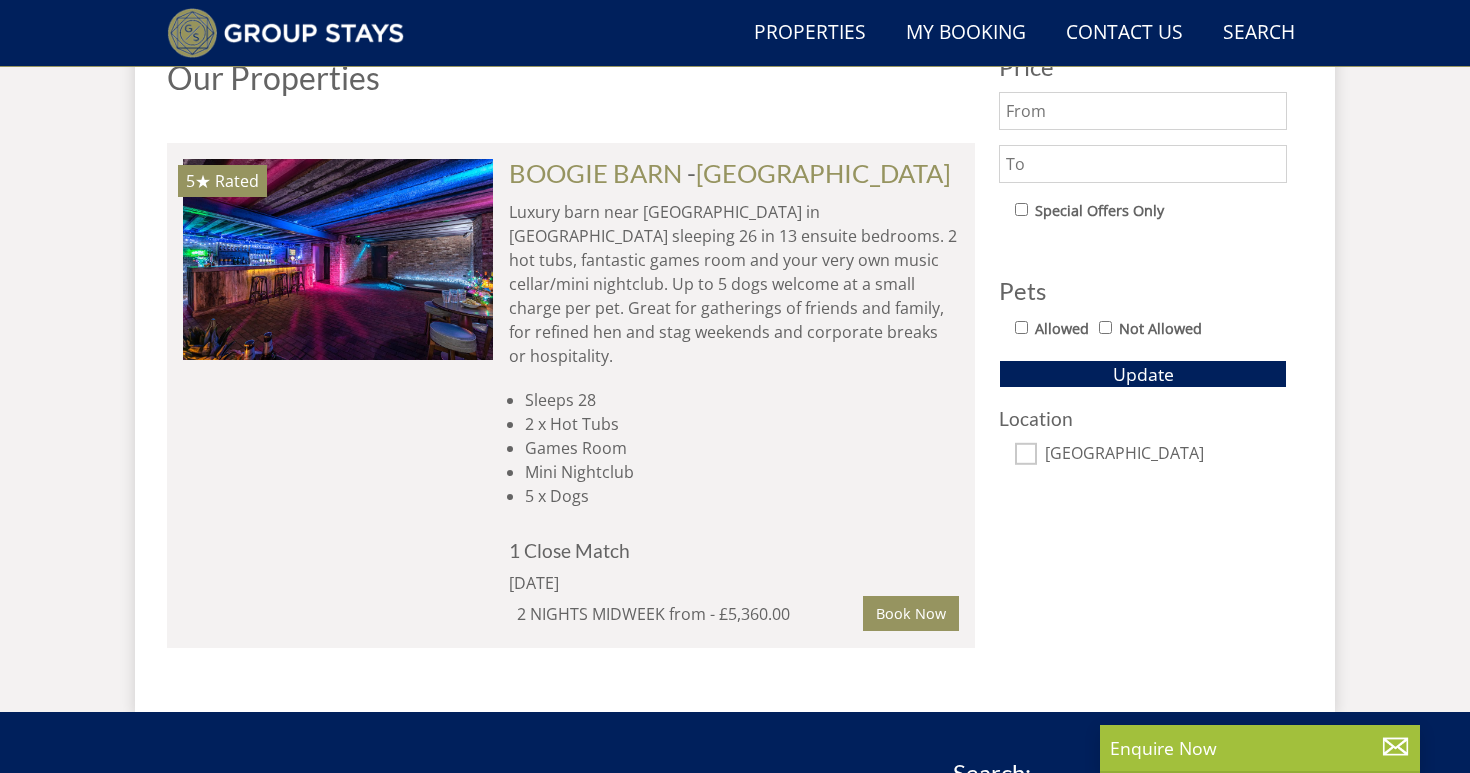 select on "26" 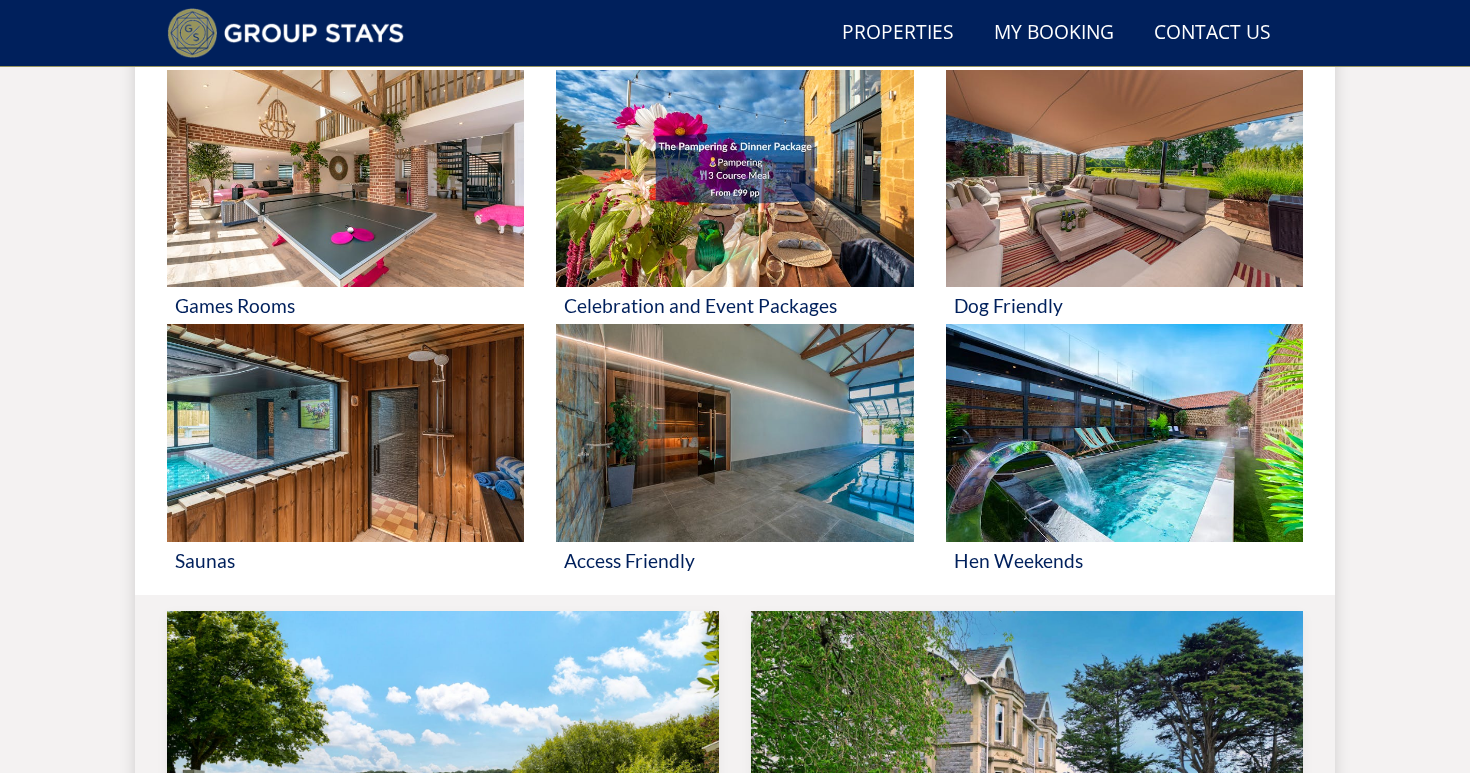 scroll, scrollTop: 425, scrollLeft: 0, axis: vertical 